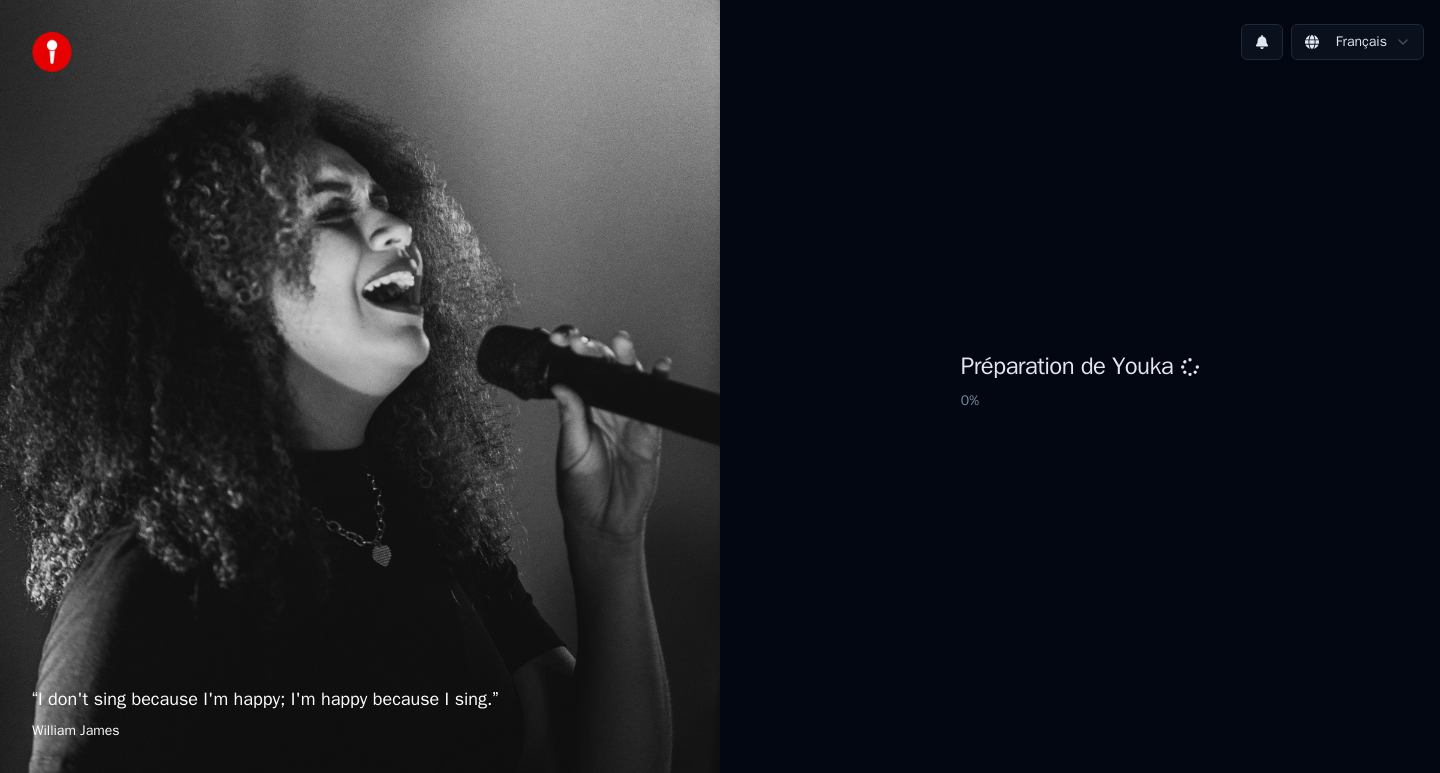 scroll, scrollTop: 0, scrollLeft: 0, axis: both 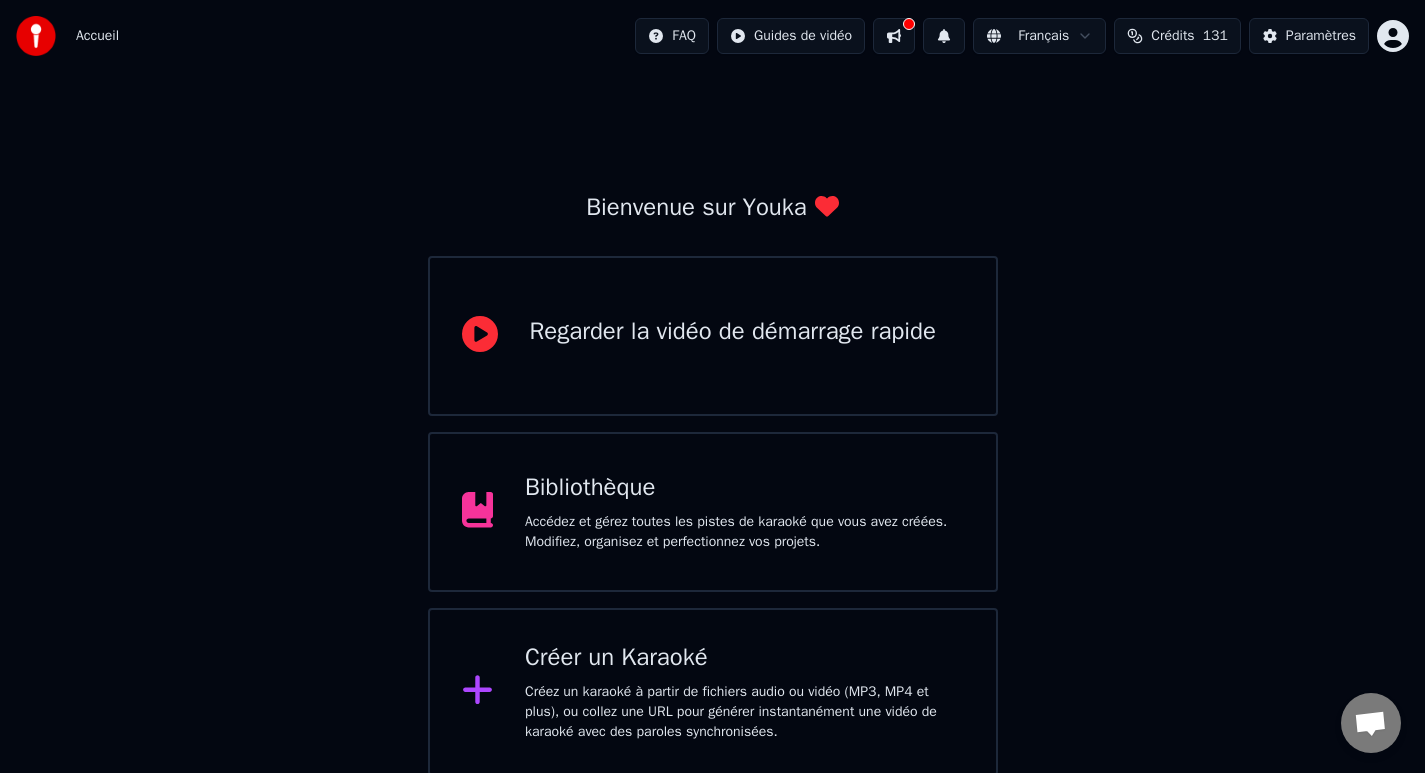 click on "Créer un Karaoké Créez un karaoké à partir de fichiers audio ou vidéo (MP3, MP4 et plus), ou collez une URL pour générer instantanément une vidéo de karaoké avec des paroles synchronisées." at bounding box center (713, 692) 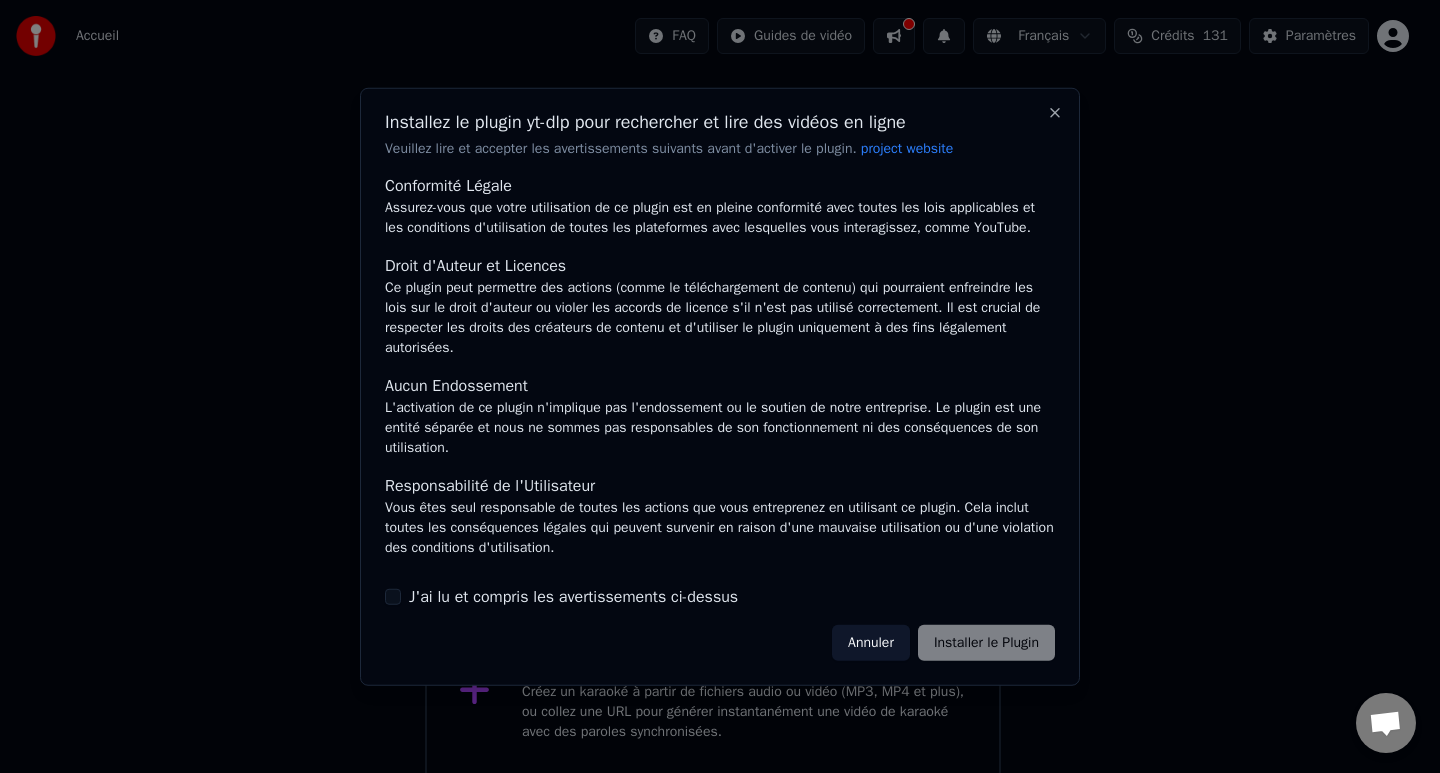 click on "Annuler" at bounding box center (871, 643) 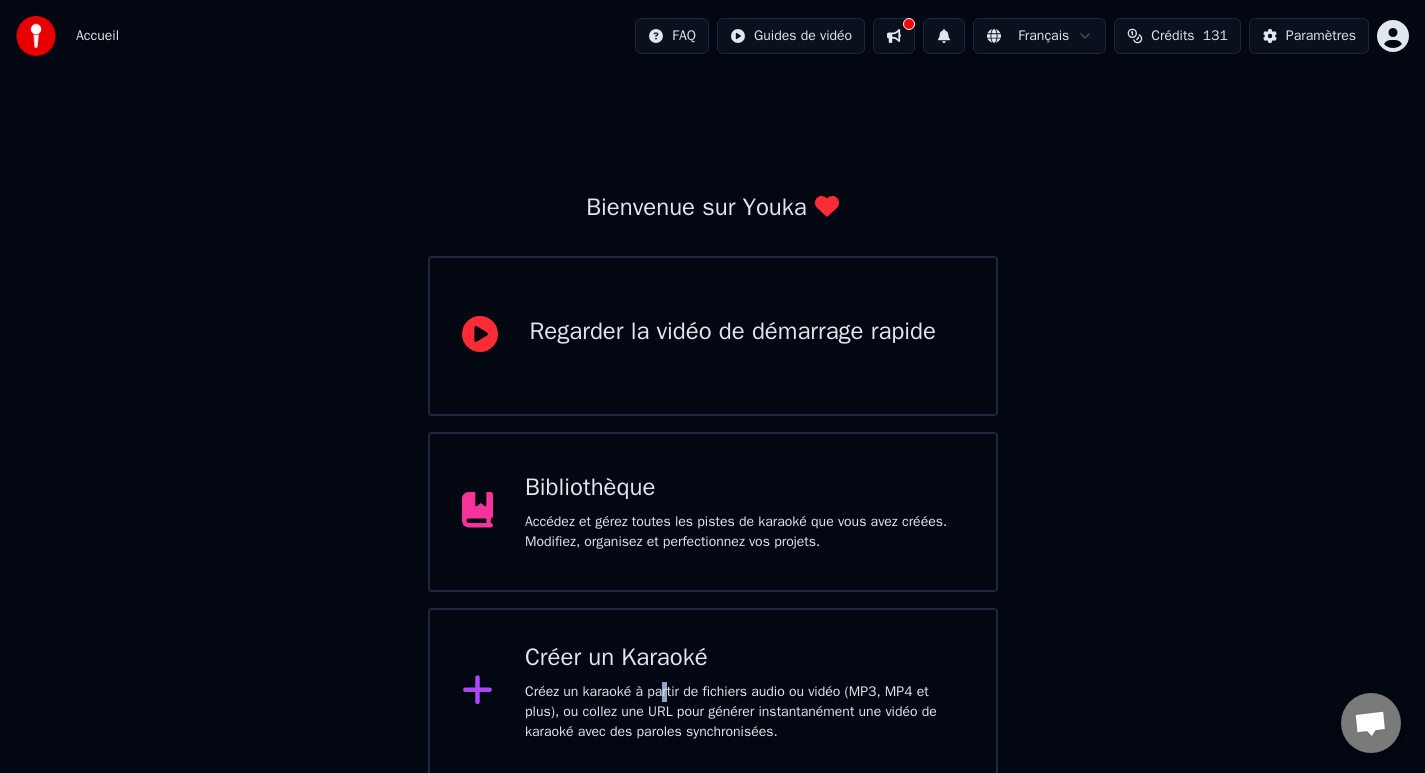 click on "Créez un karaoké à partir de fichiers audio ou vidéo (MP3, MP4 et plus), ou collez une URL pour générer instantanément une vidéo de karaoké avec des paroles synchronisées." at bounding box center (744, 712) 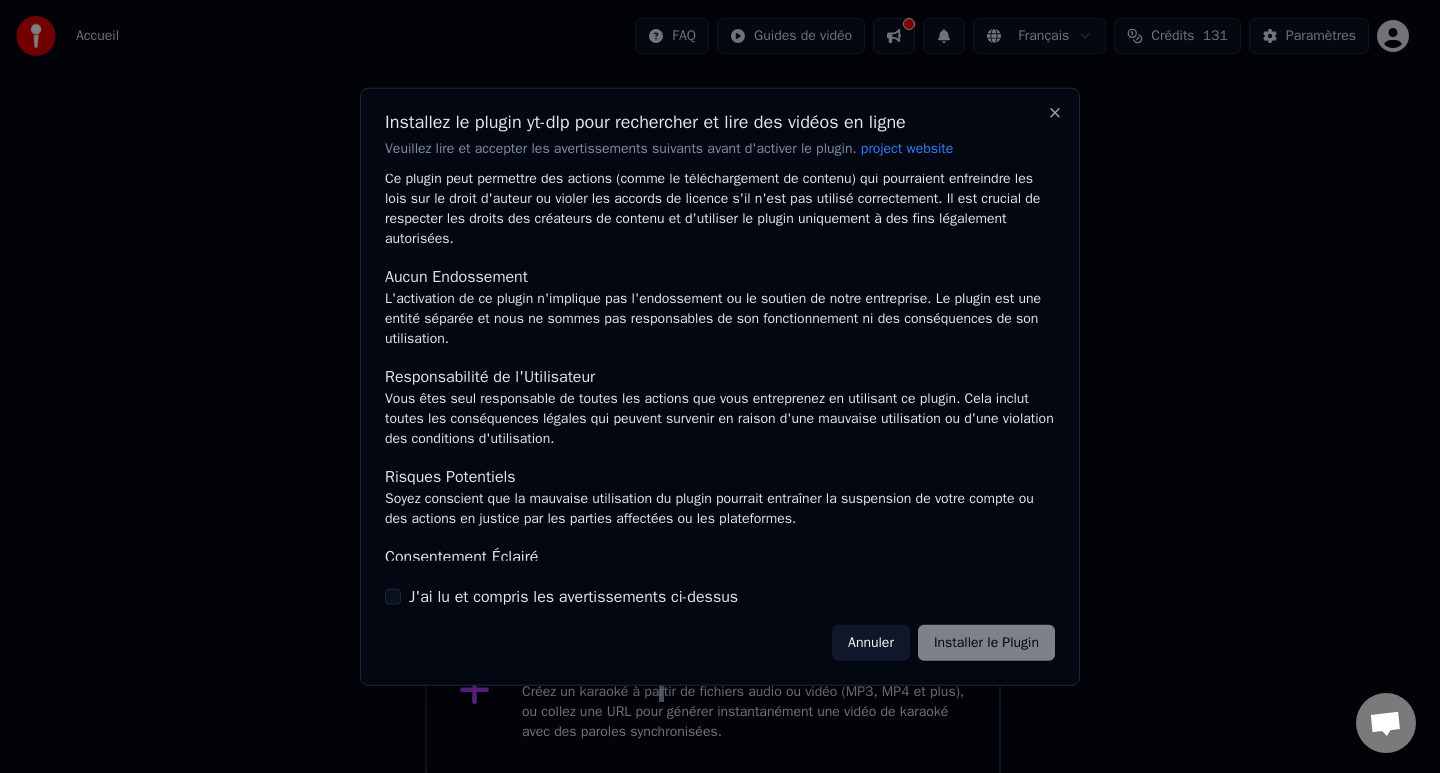 scroll, scrollTop: 177, scrollLeft: 0, axis: vertical 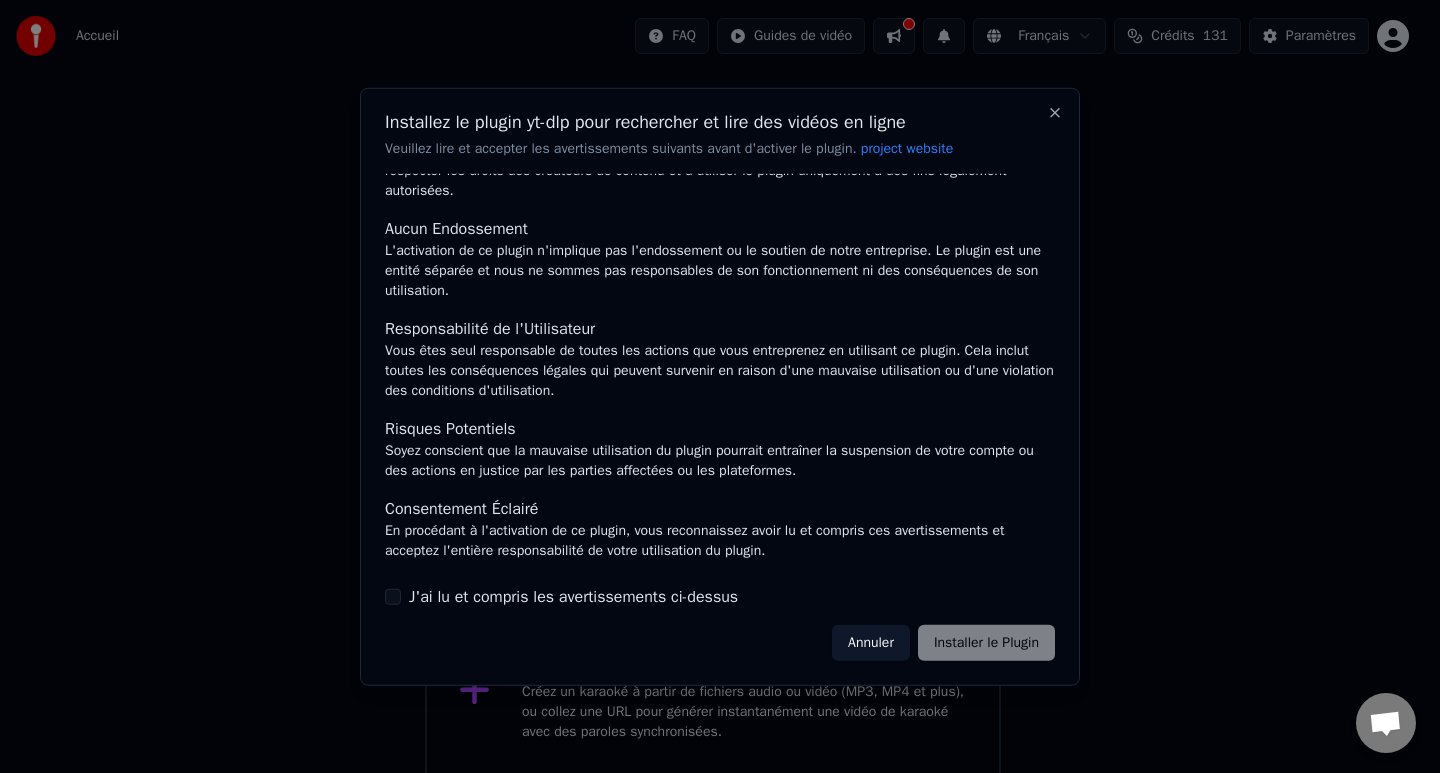 click on "J'ai lu et compris les avertissements ci-dessus" at bounding box center [573, 597] 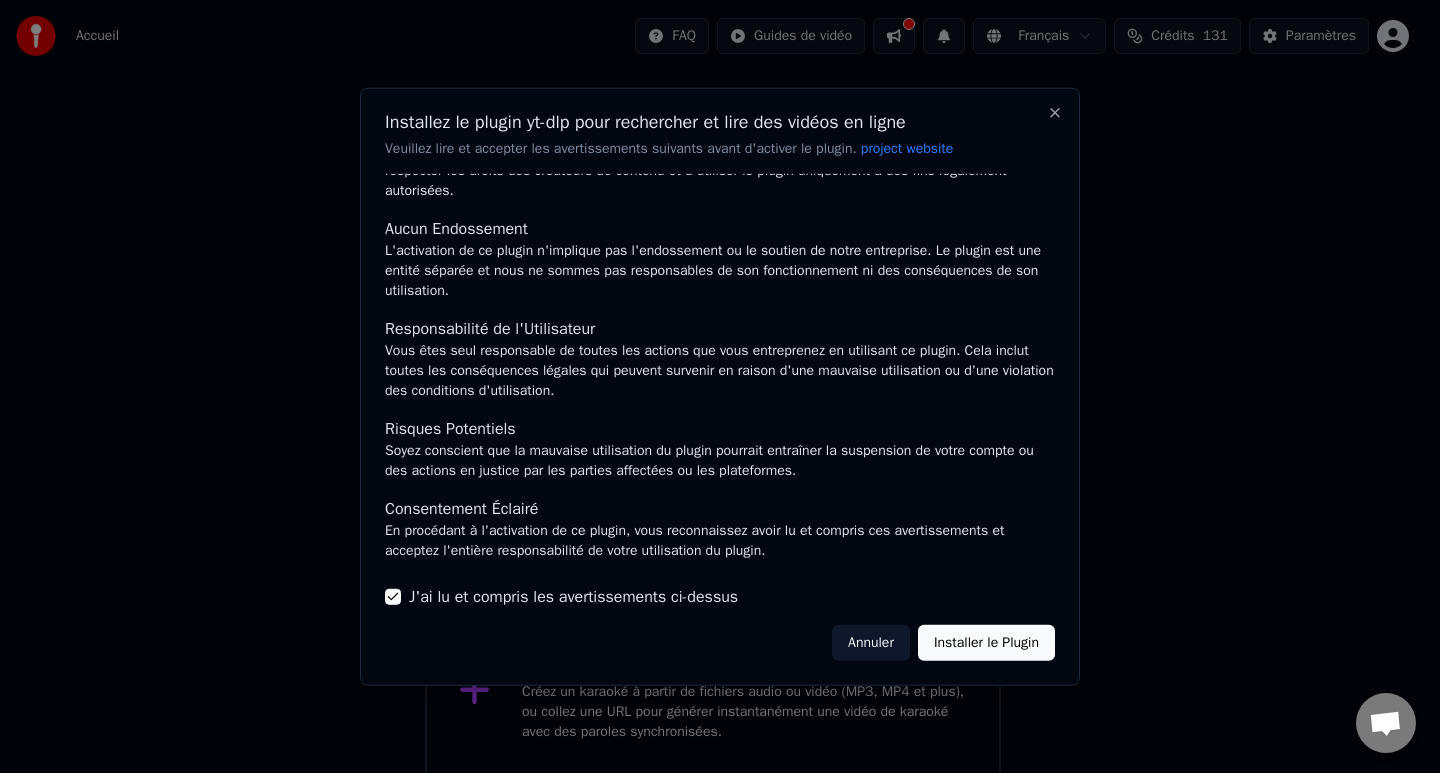 click on "Installer le Plugin" at bounding box center (986, 643) 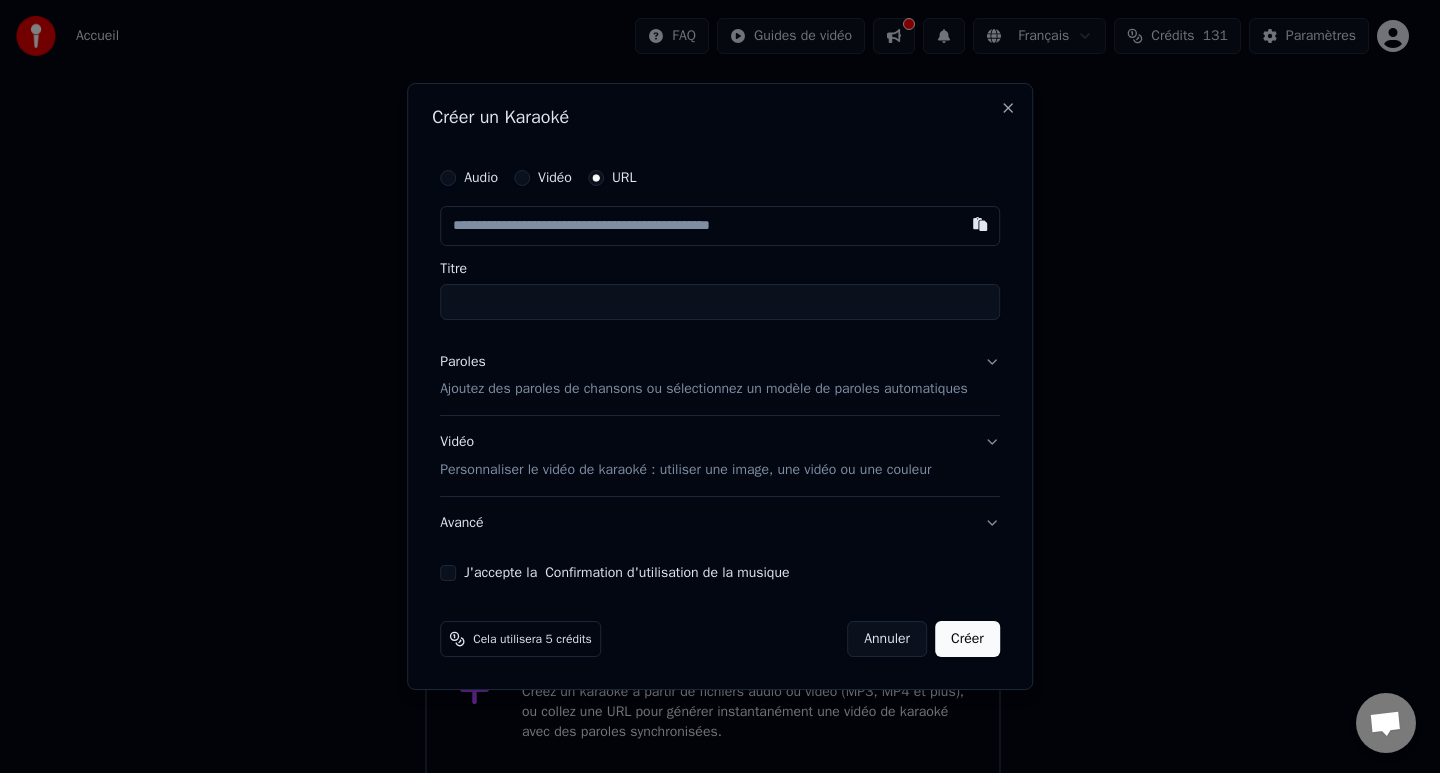 click on "Audio Vidéo URL" at bounding box center [720, 178] 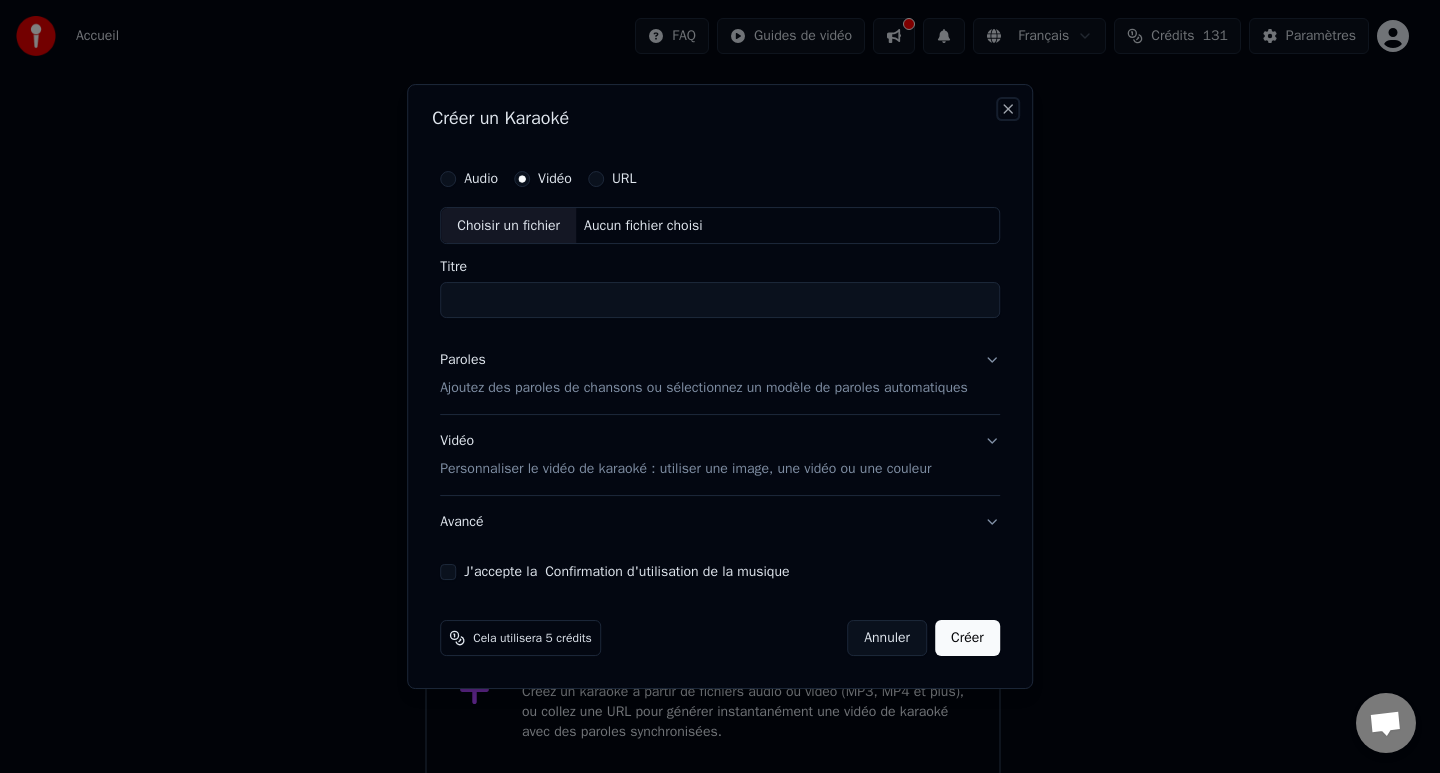 click on "Close" at bounding box center [1008, 109] 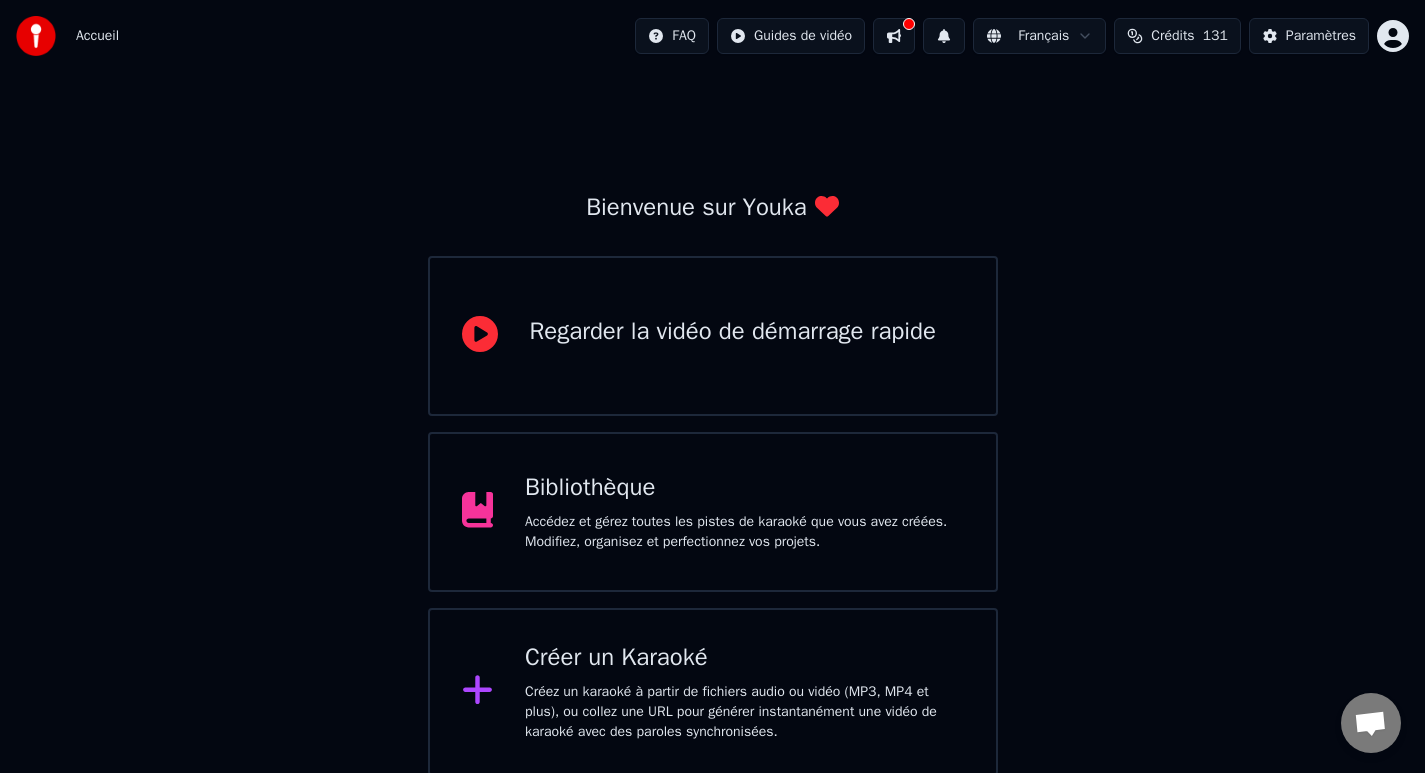 click on "Créer un Karaoké Créez un karaoké à partir de fichiers audio ou vidéo (MP3, MP4 et plus), ou collez une URL pour générer instantanément une vidéo de karaoké avec des paroles synchronisées." at bounding box center (744, 692) 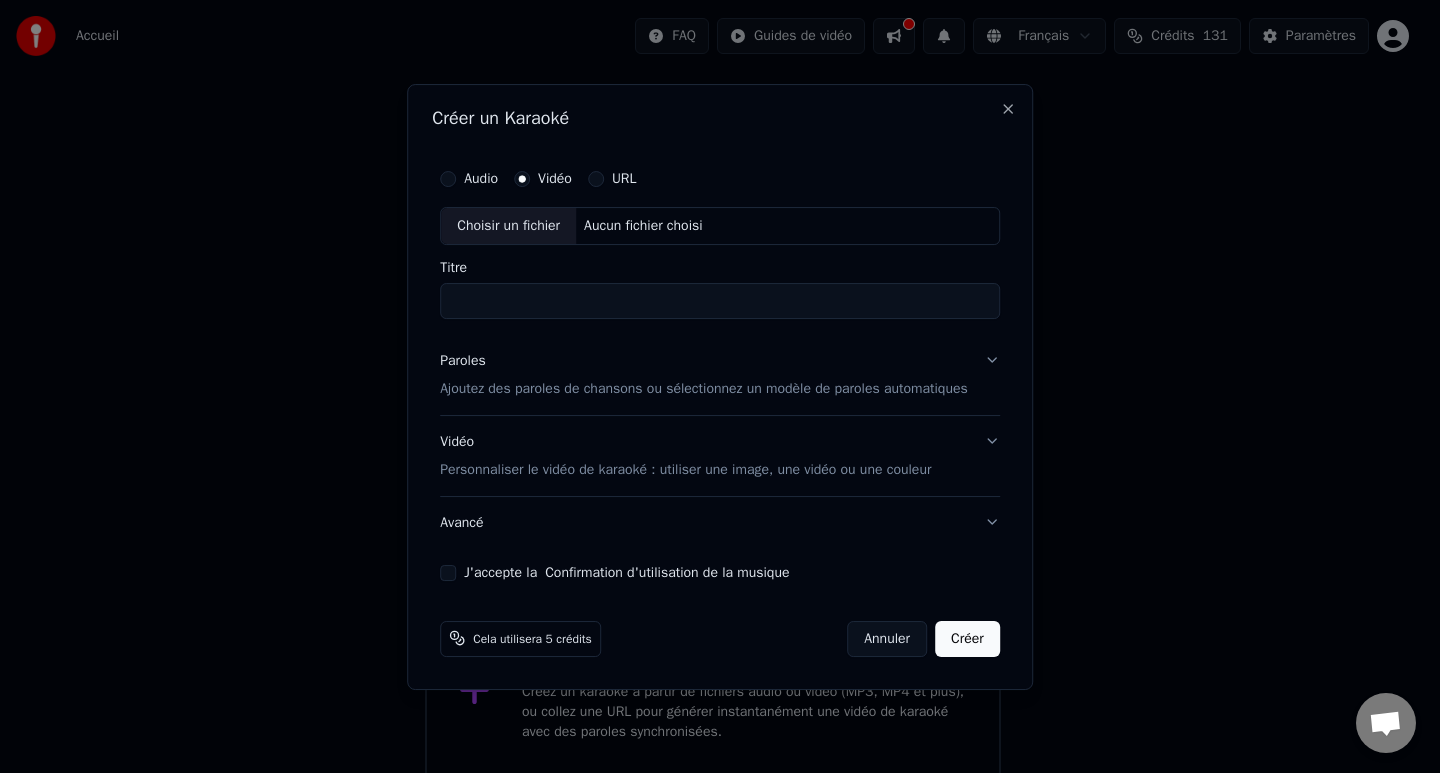 click on "Audio" at bounding box center [481, 179] 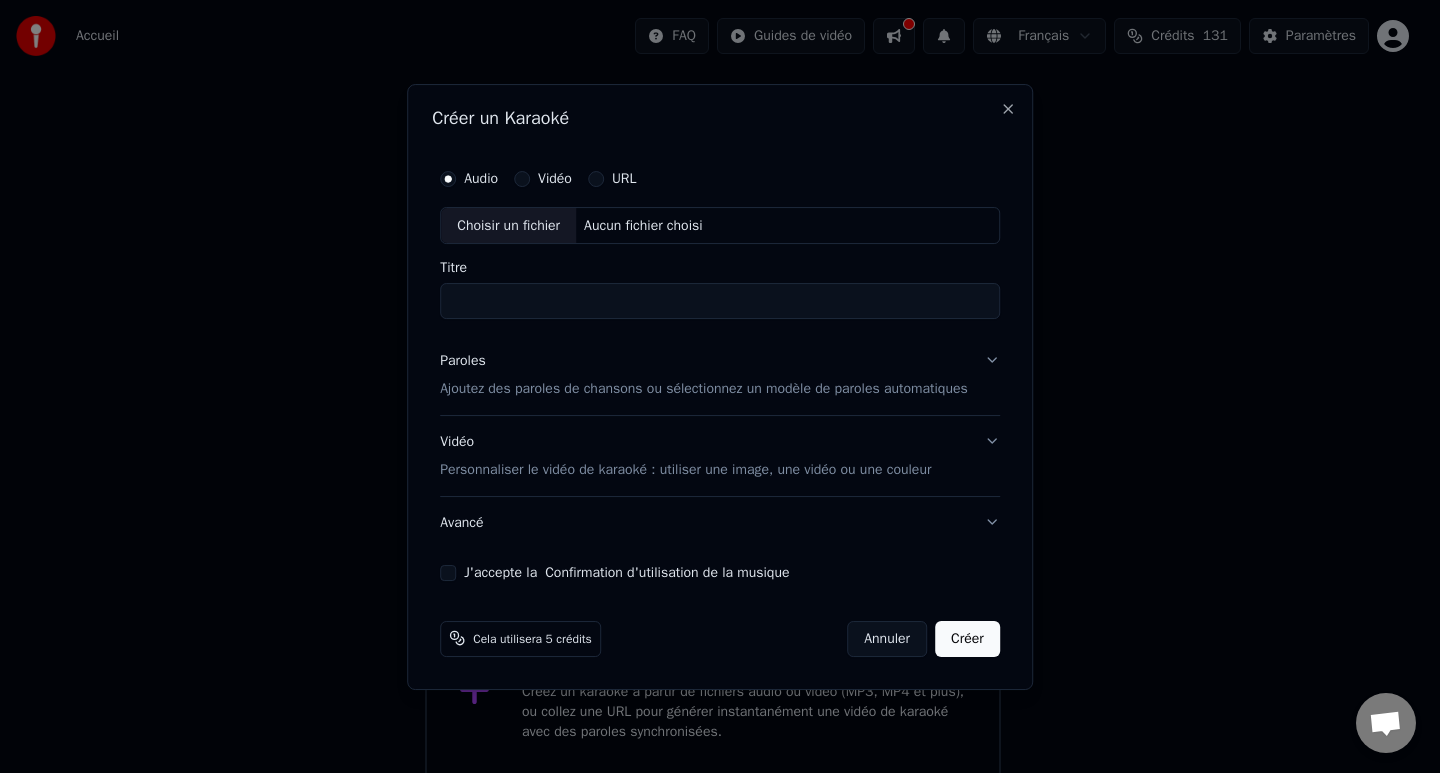 click on "Vidéo" at bounding box center [555, 179] 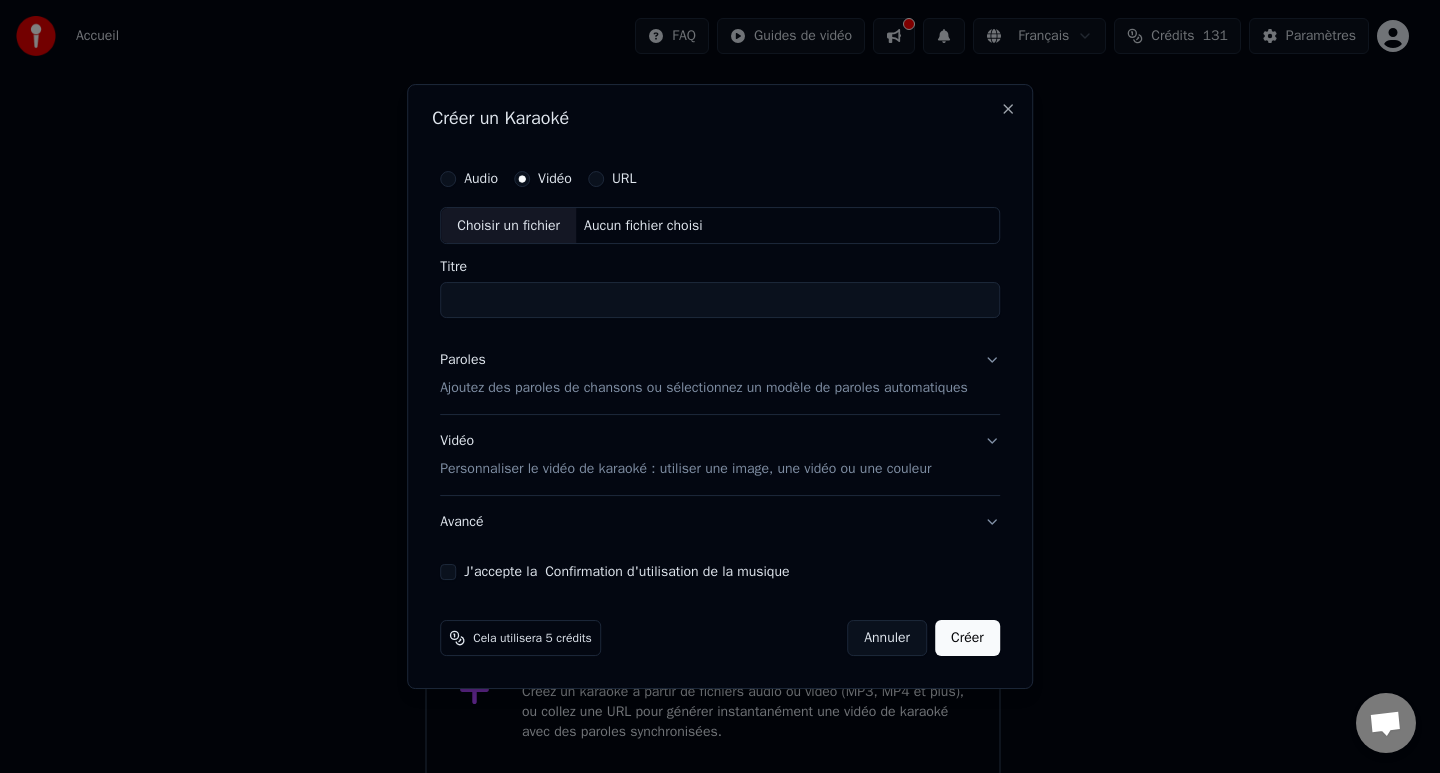 click on "Choisir un fichier" at bounding box center (508, 226) 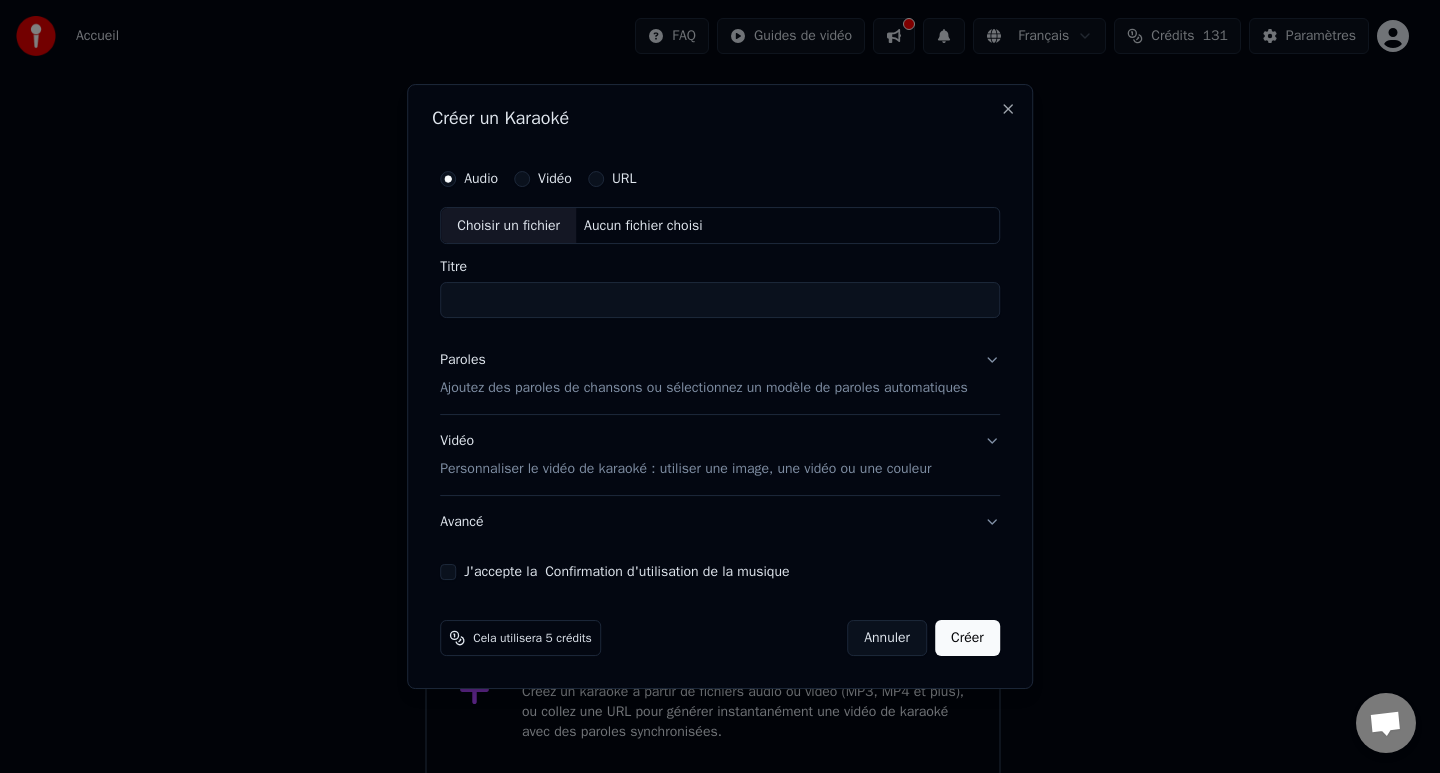 click on "Choisir un fichier" at bounding box center (508, 226) 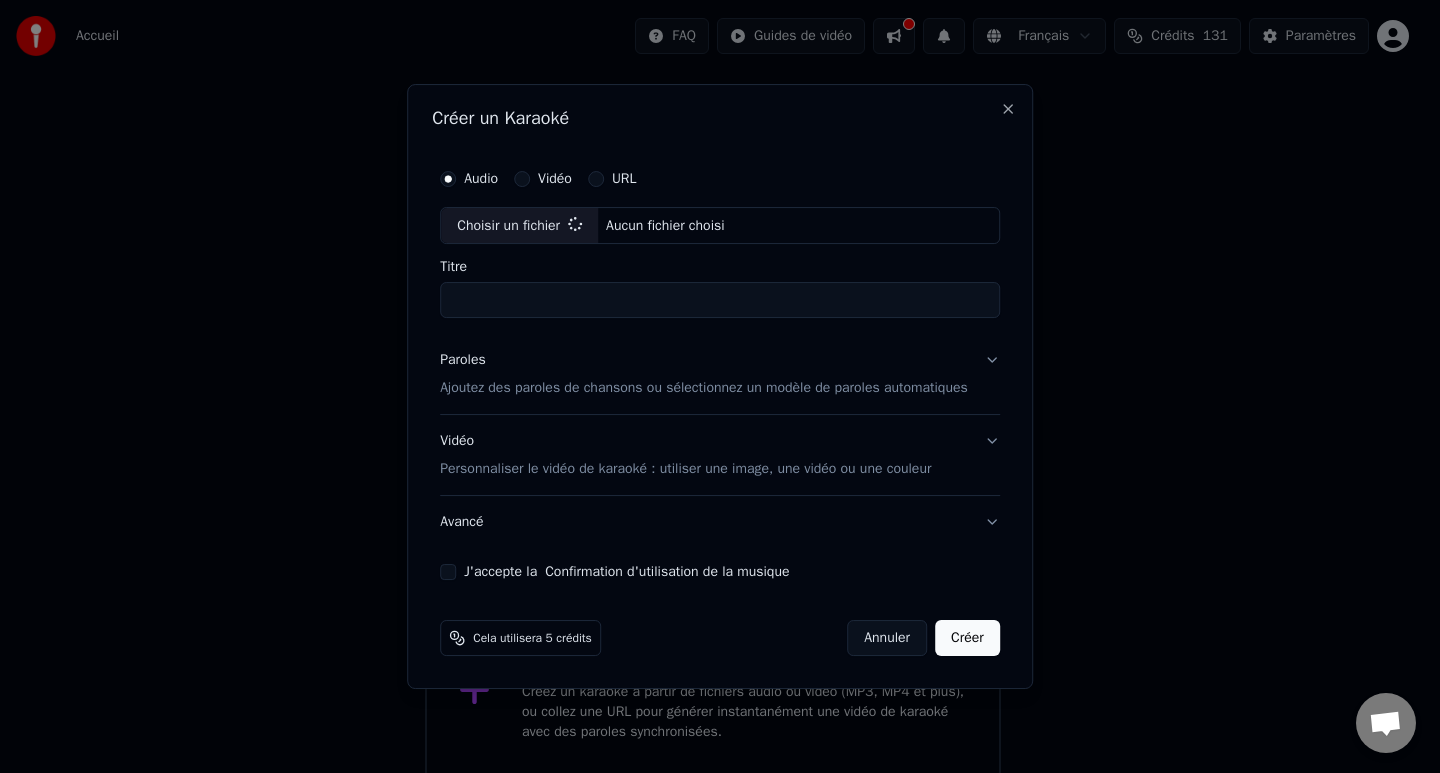 type on "**********" 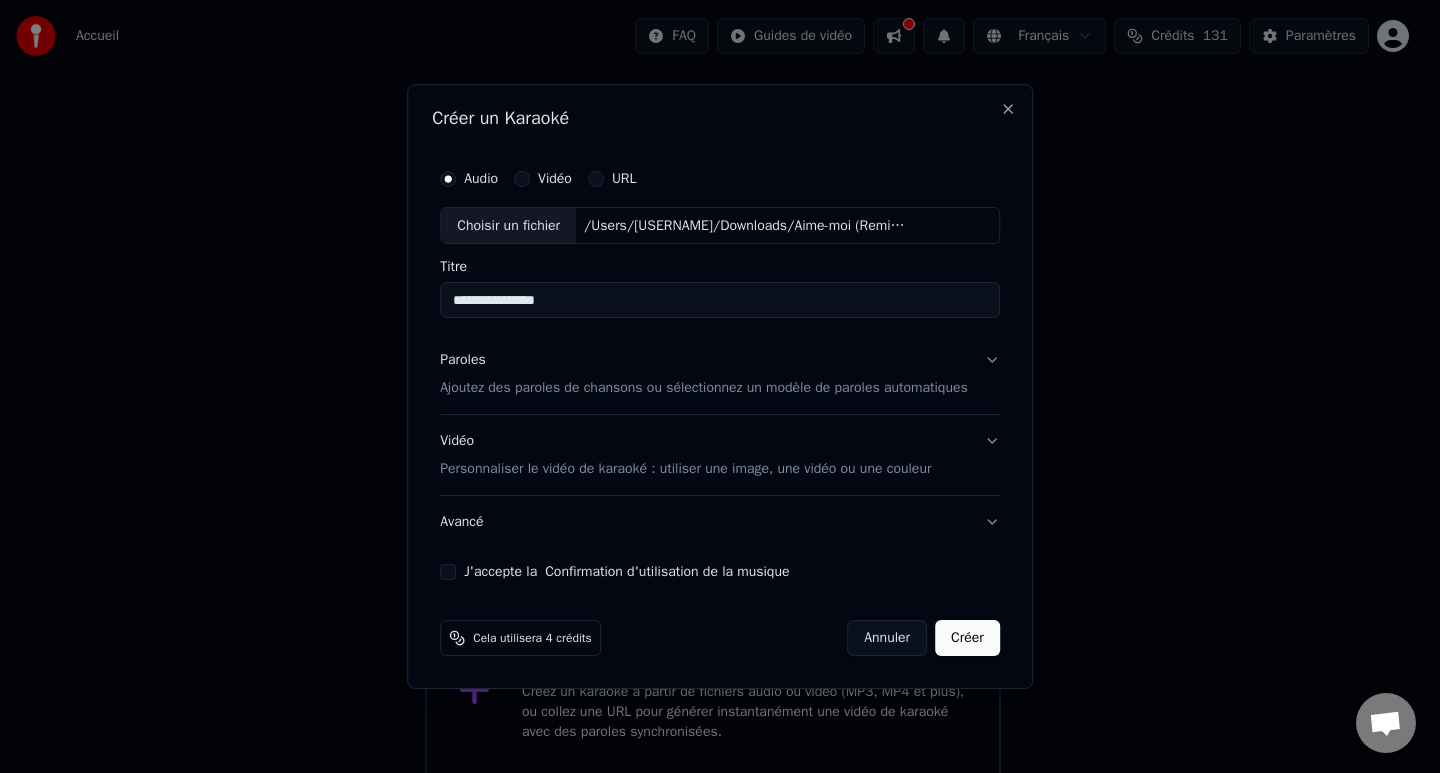 click on "Vidéo Personnaliser le vidéo de karaoké : utiliser une image, une vidéo ou une couleur" at bounding box center [685, 456] 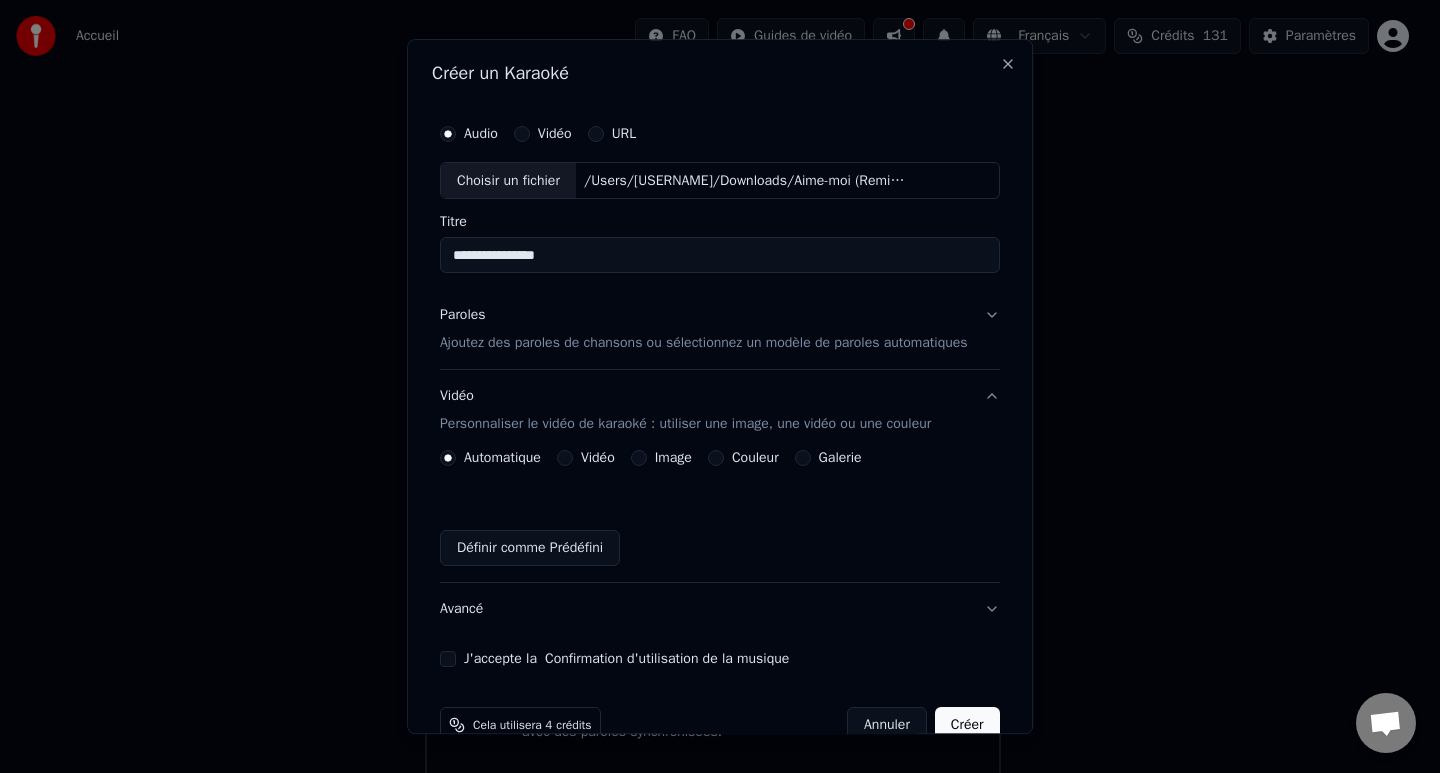 click on "Image" at bounding box center [661, 459] 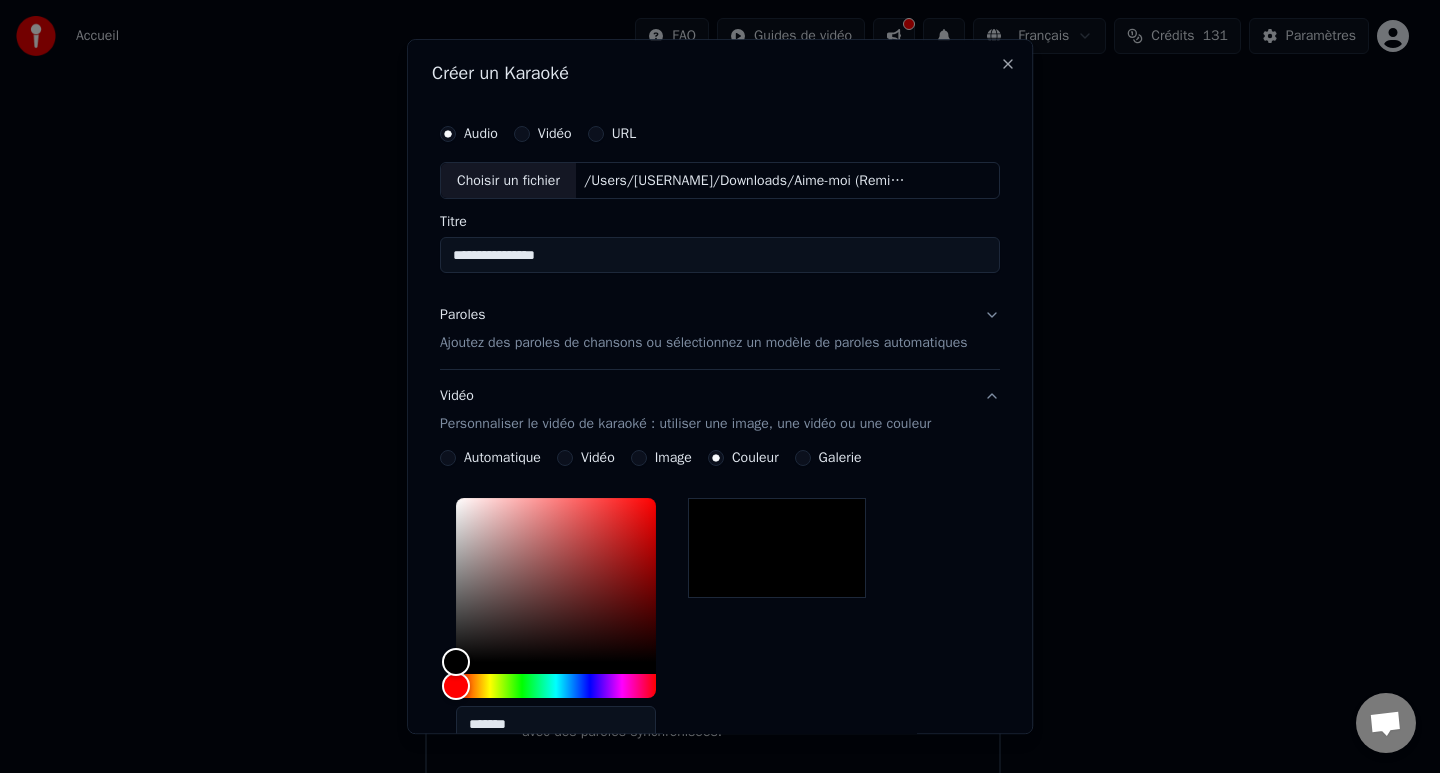 click on "Galerie" at bounding box center (803, 459) 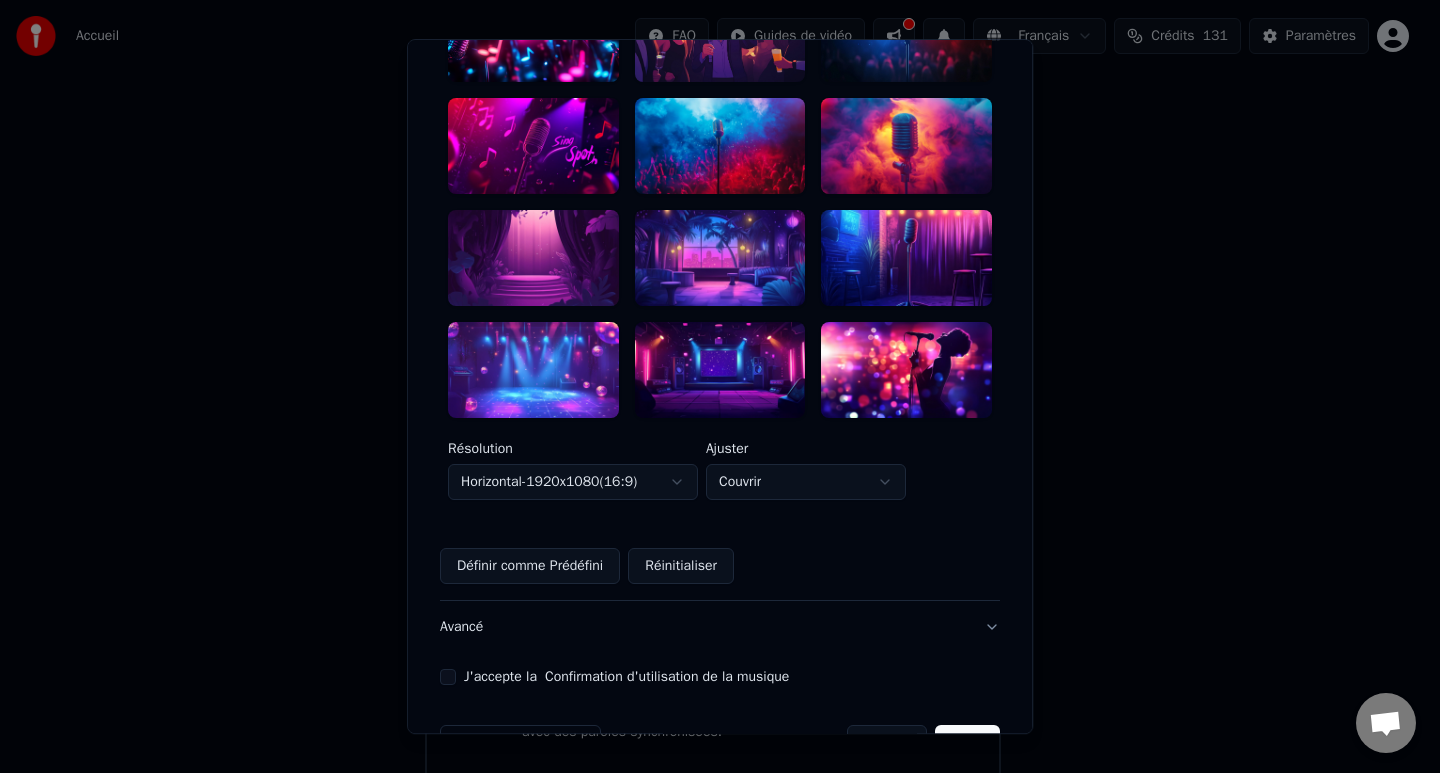 scroll, scrollTop: 552, scrollLeft: 0, axis: vertical 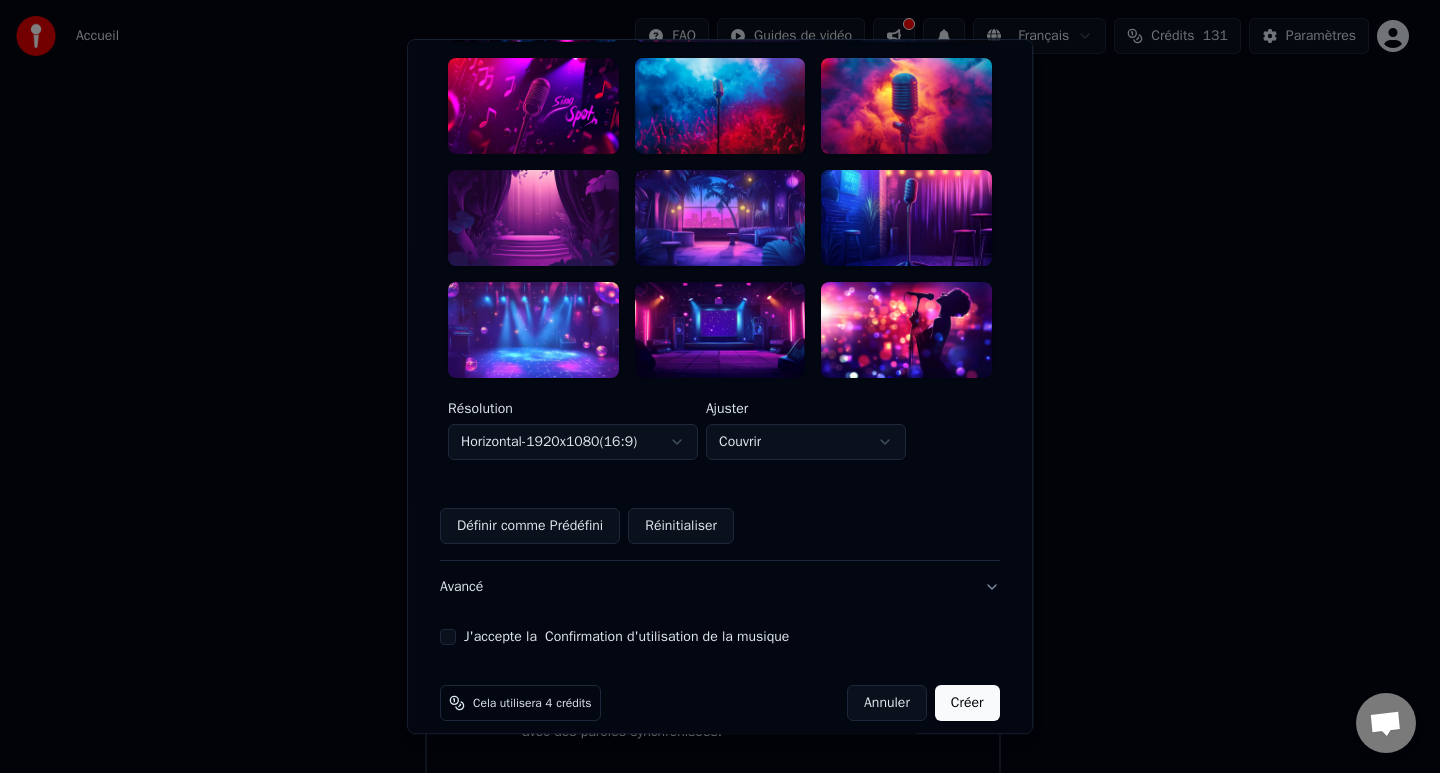 click at bounding box center (533, 218) 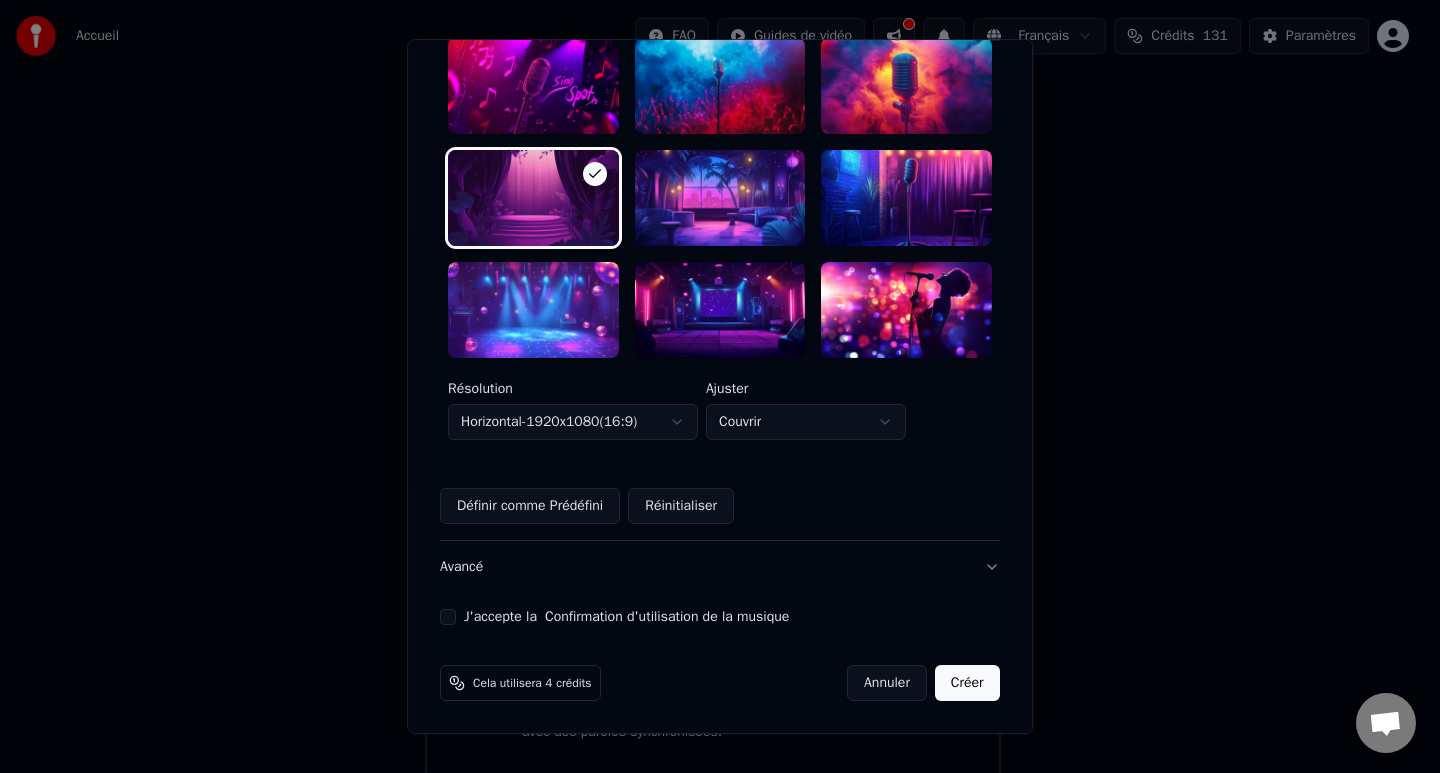 scroll, scrollTop: 600, scrollLeft: 0, axis: vertical 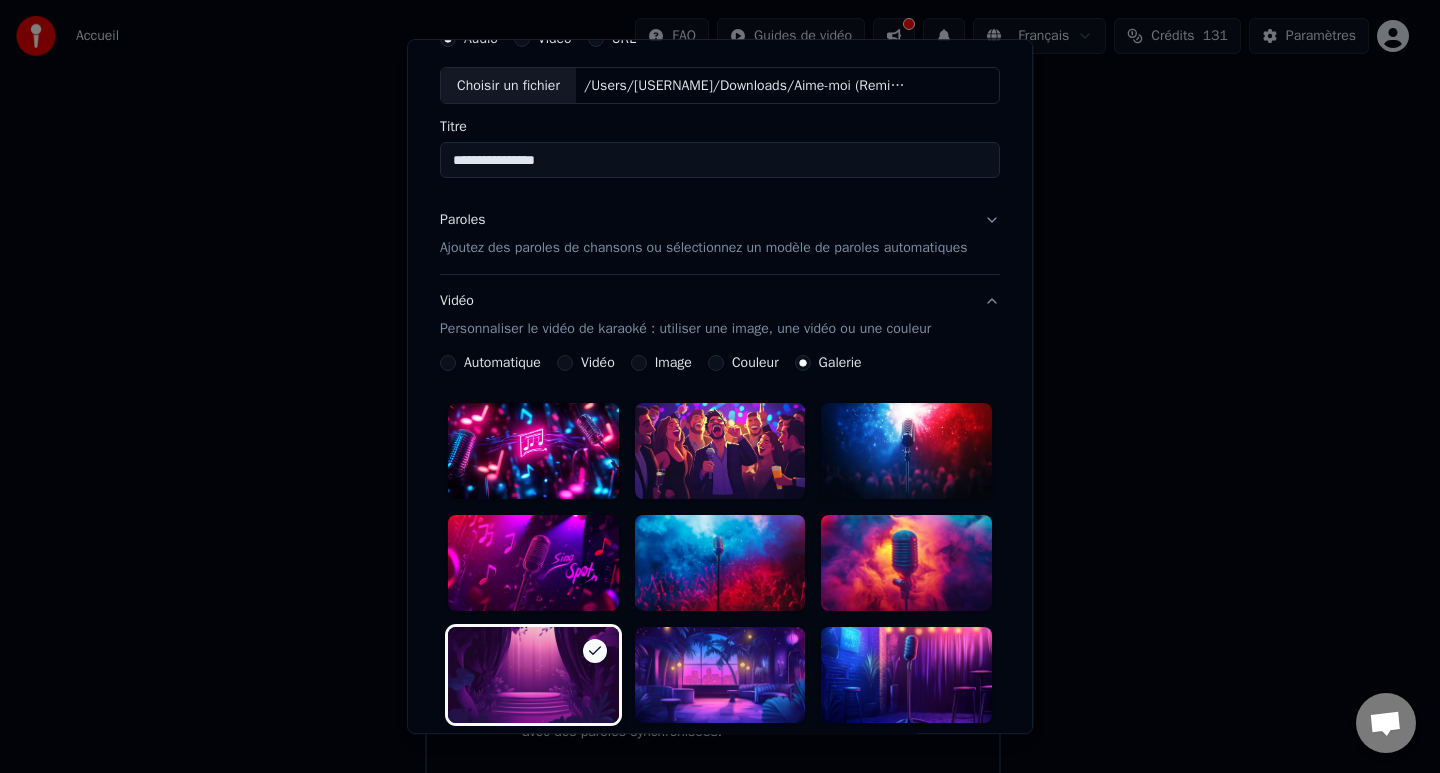 click on "Paroles Ajoutez des paroles de chansons ou sélectionnez un modèle de paroles automatiques" at bounding box center (720, 235) 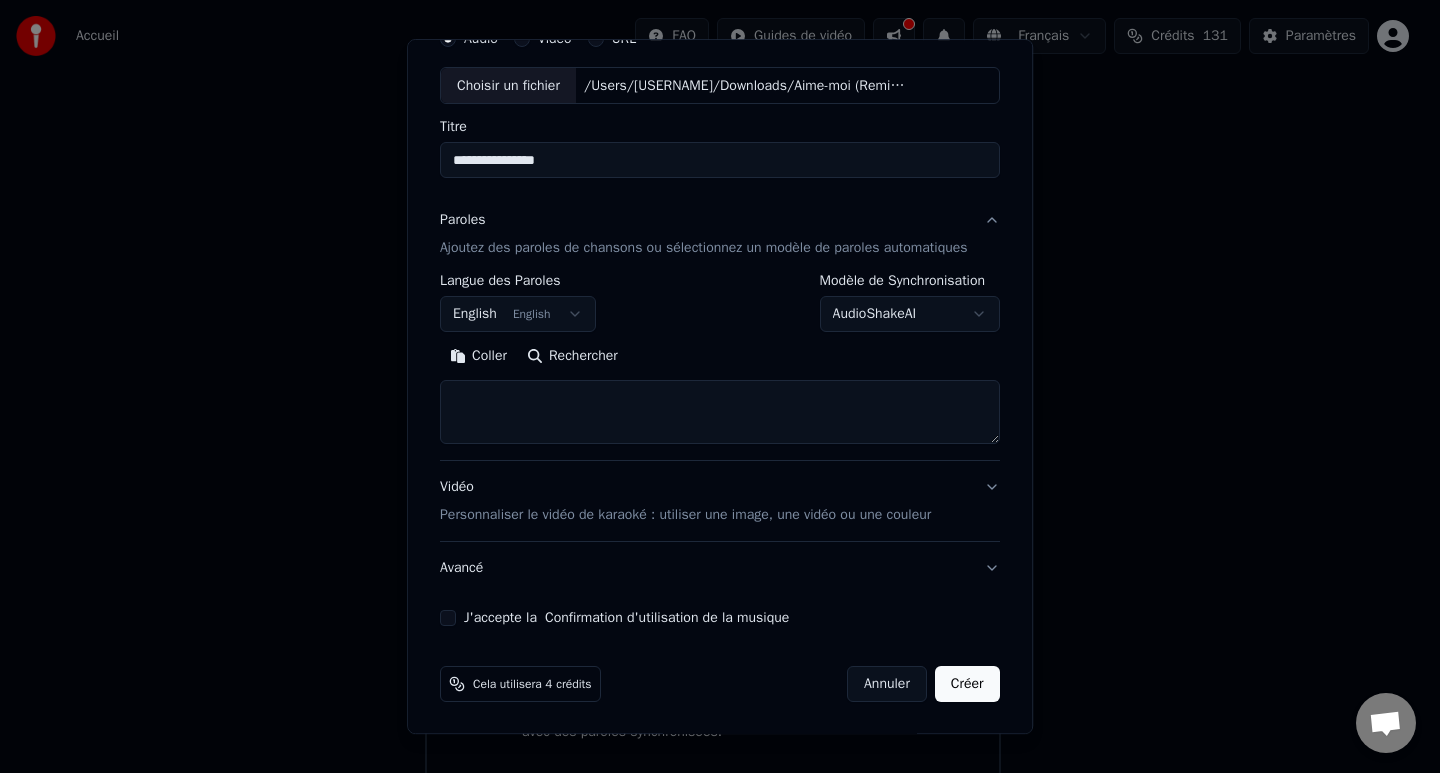 click on "English English" at bounding box center [518, 315] 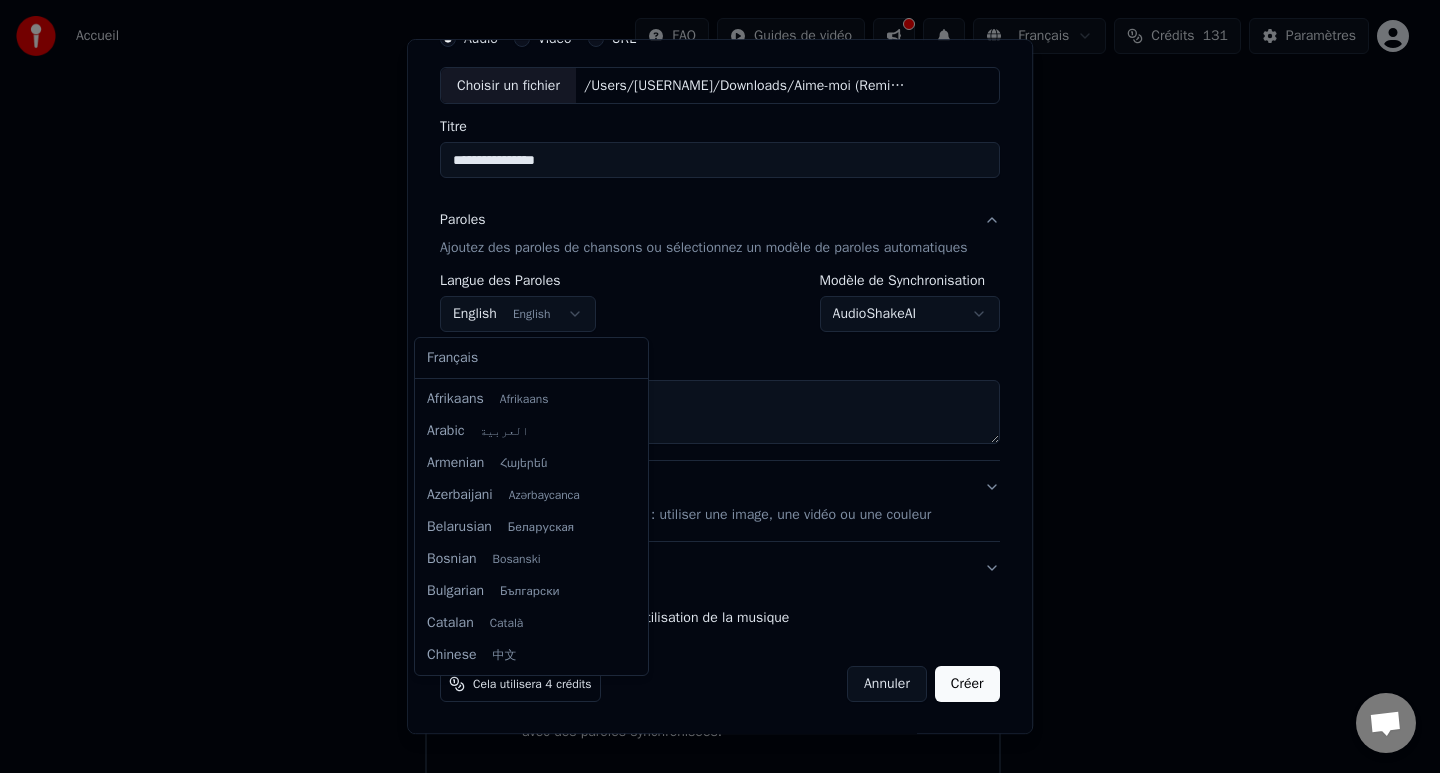 scroll, scrollTop: 160, scrollLeft: 0, axis: vertical 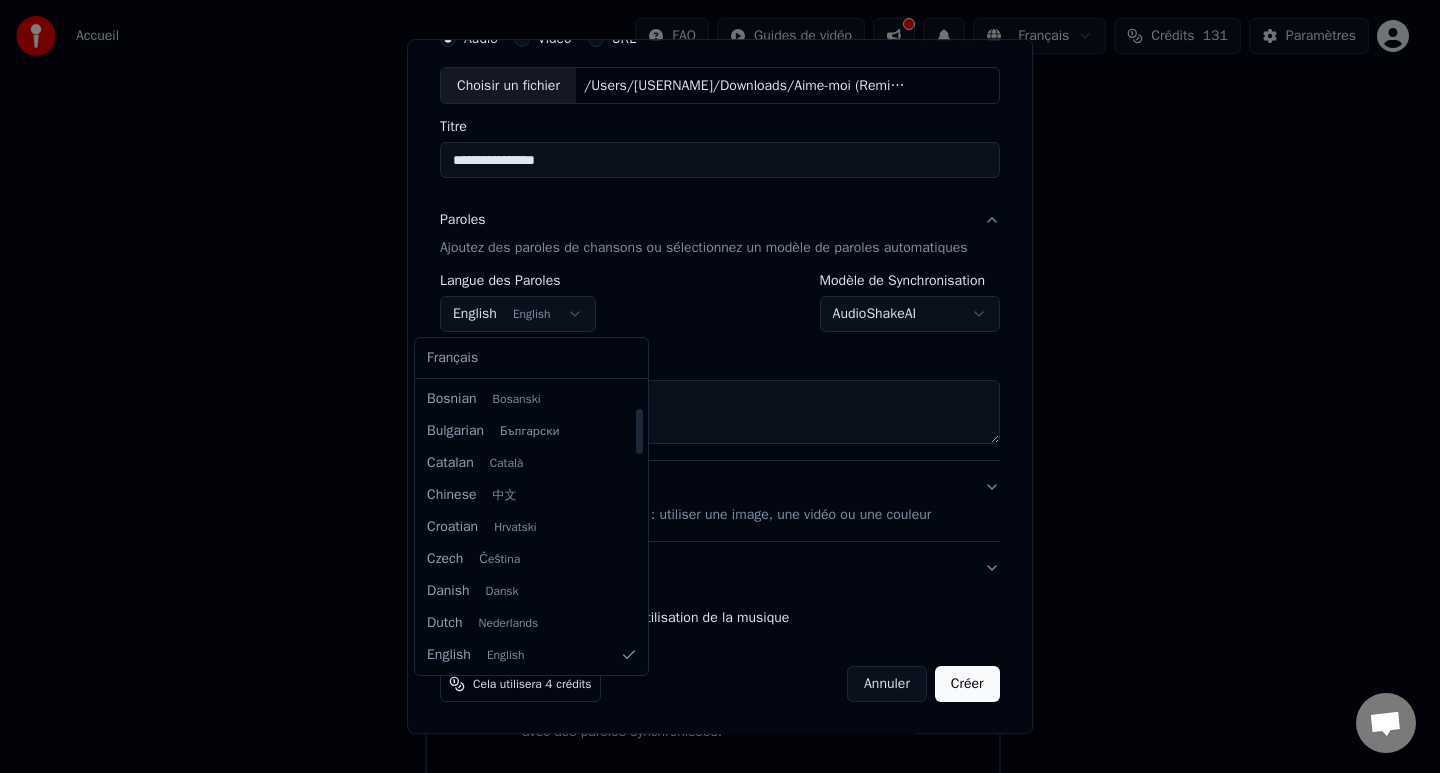 select on "**" 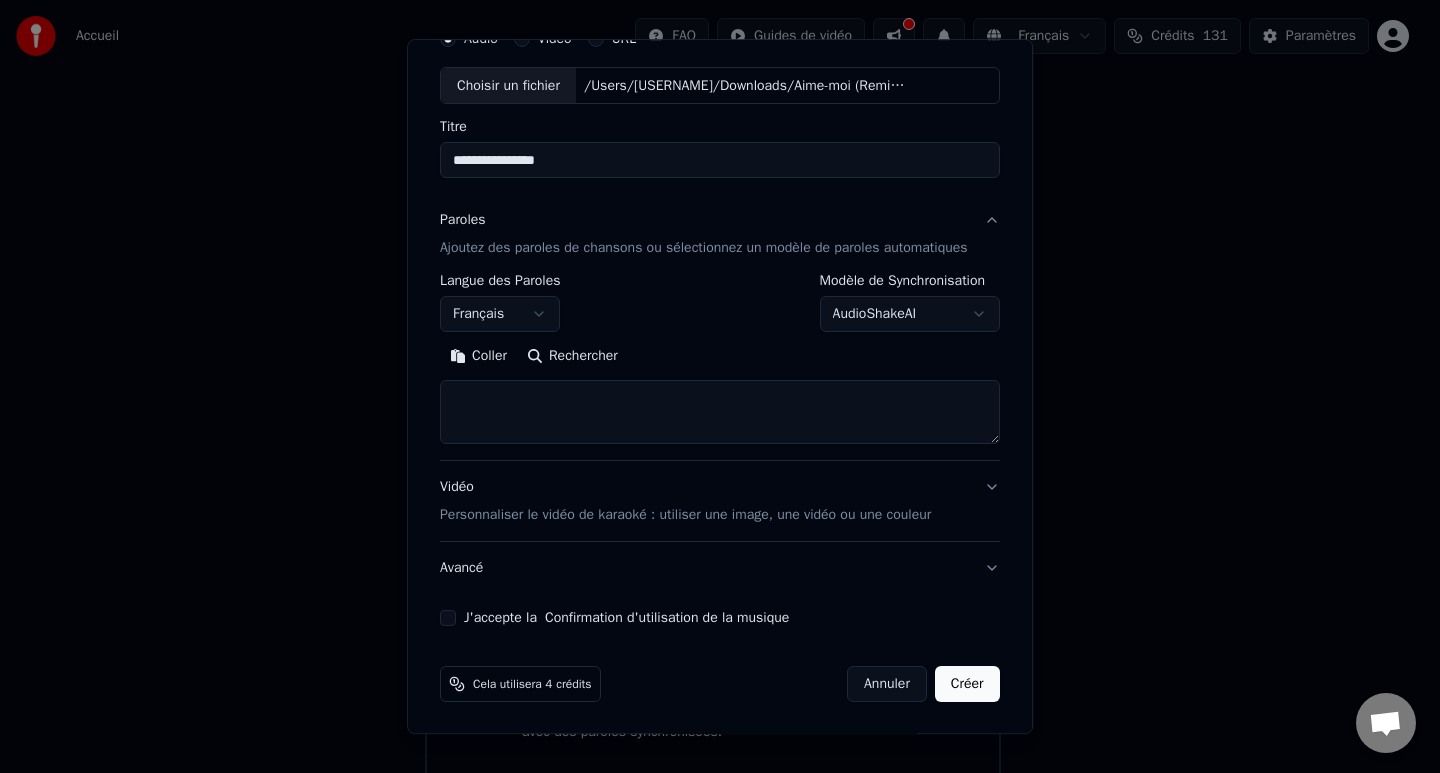 click at bounding box center (720, 413) 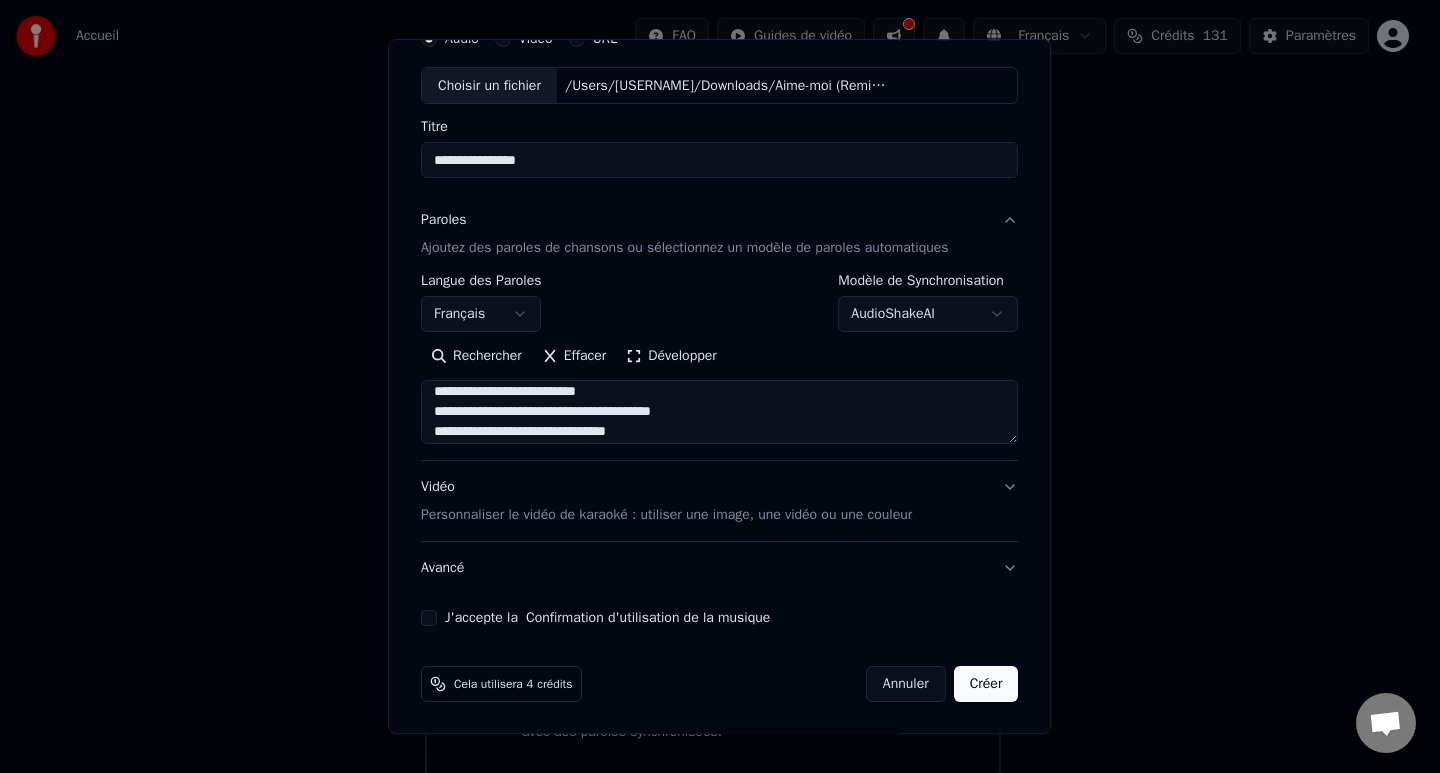 scroll, scrollTop: 0, scrollLeft: 0, axis: both 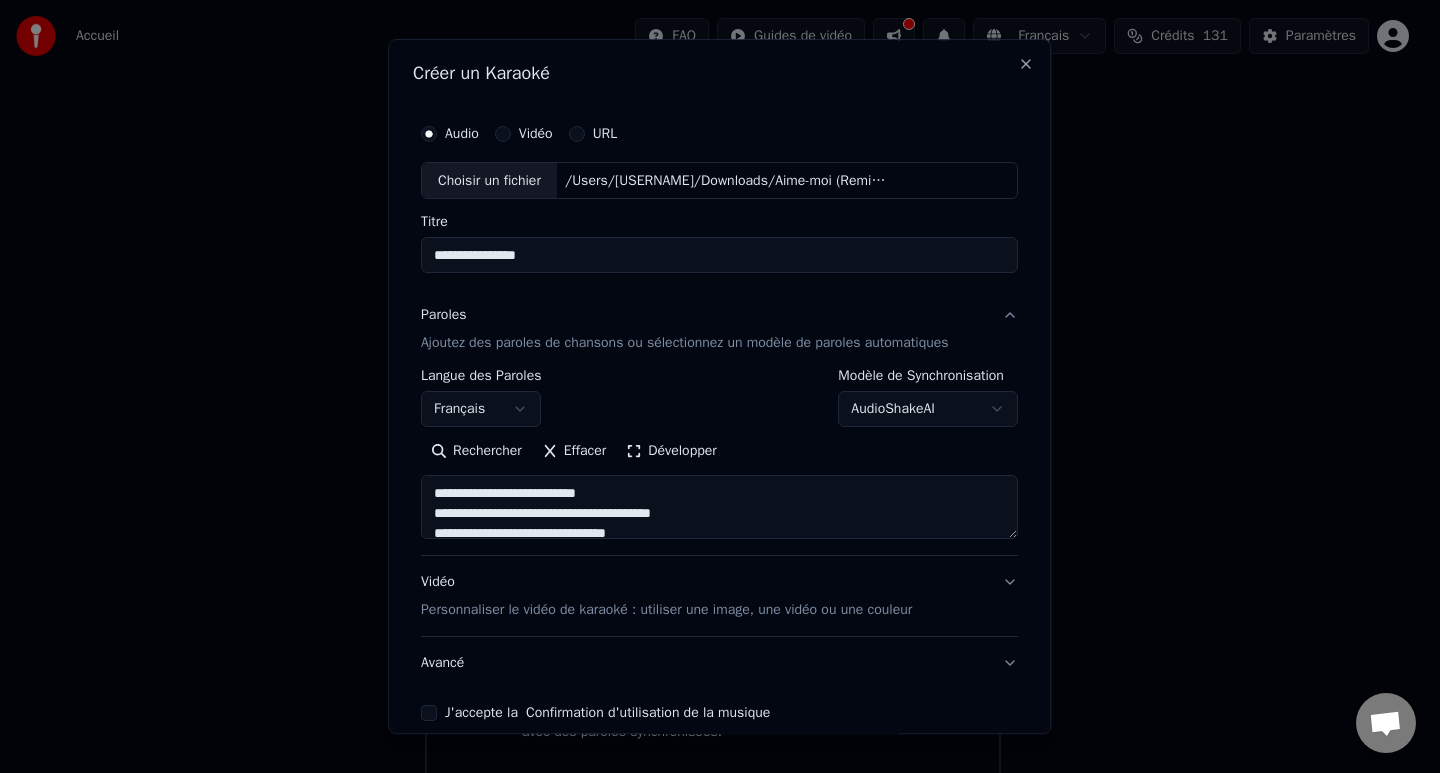 type on "**********" 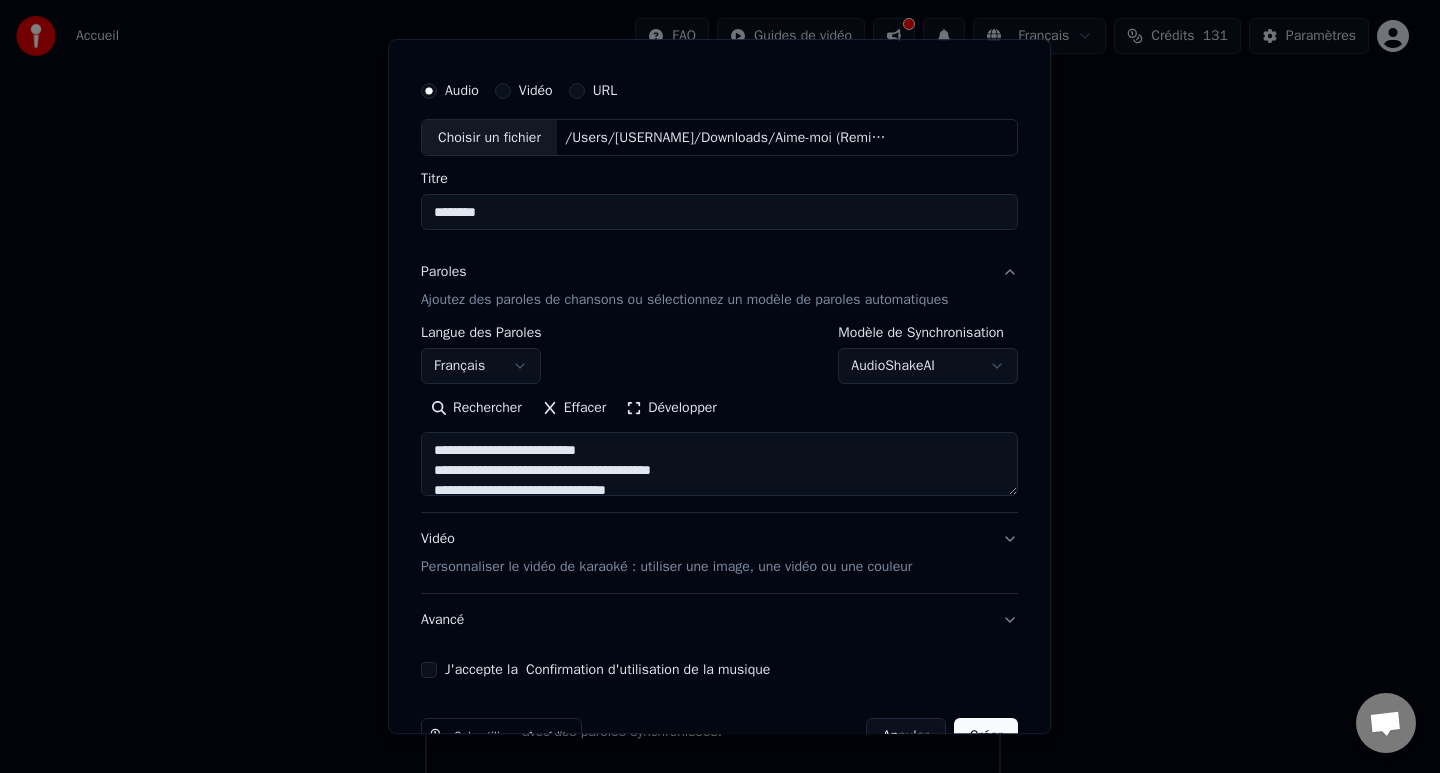 scroll, scrollTop: 96, scrollLeft: 0, axis: vertical 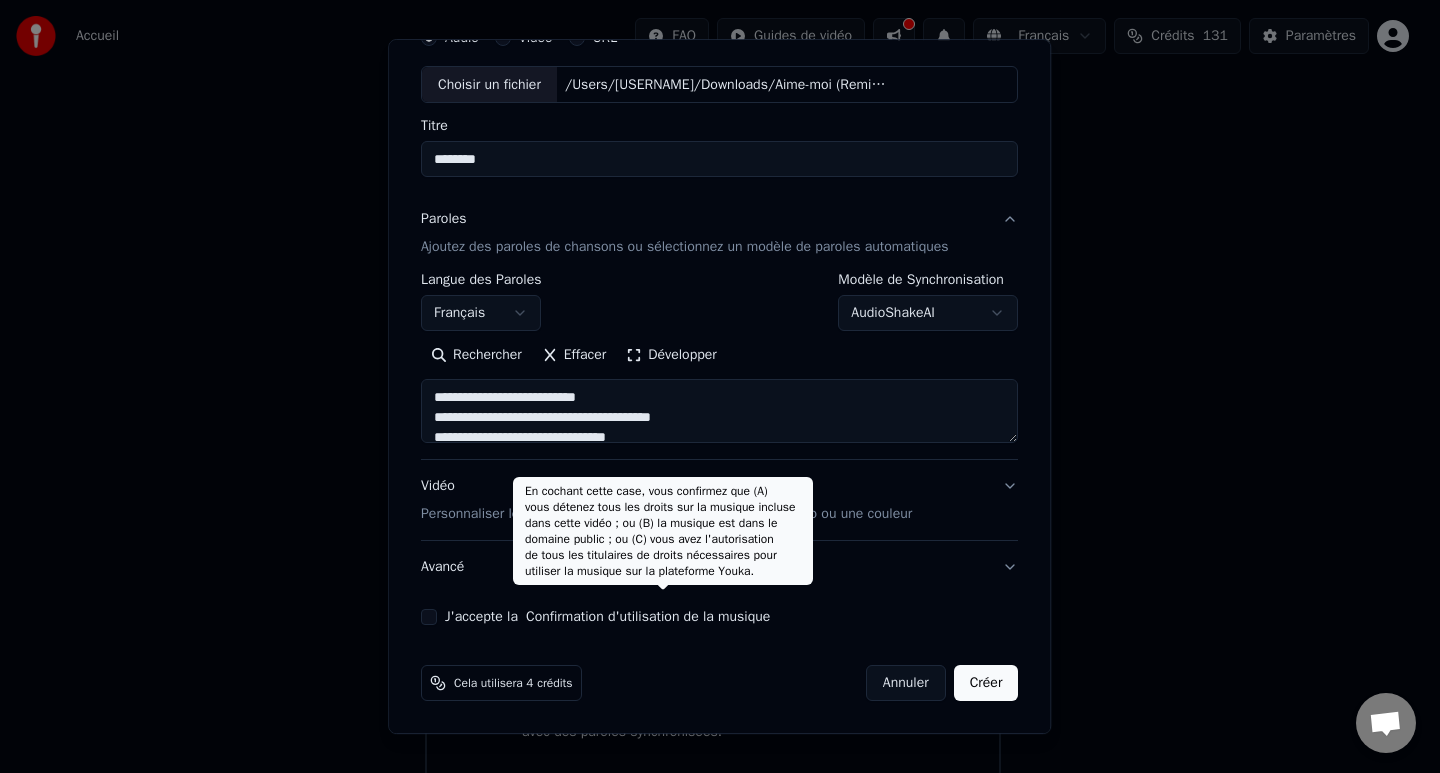 type on "********" 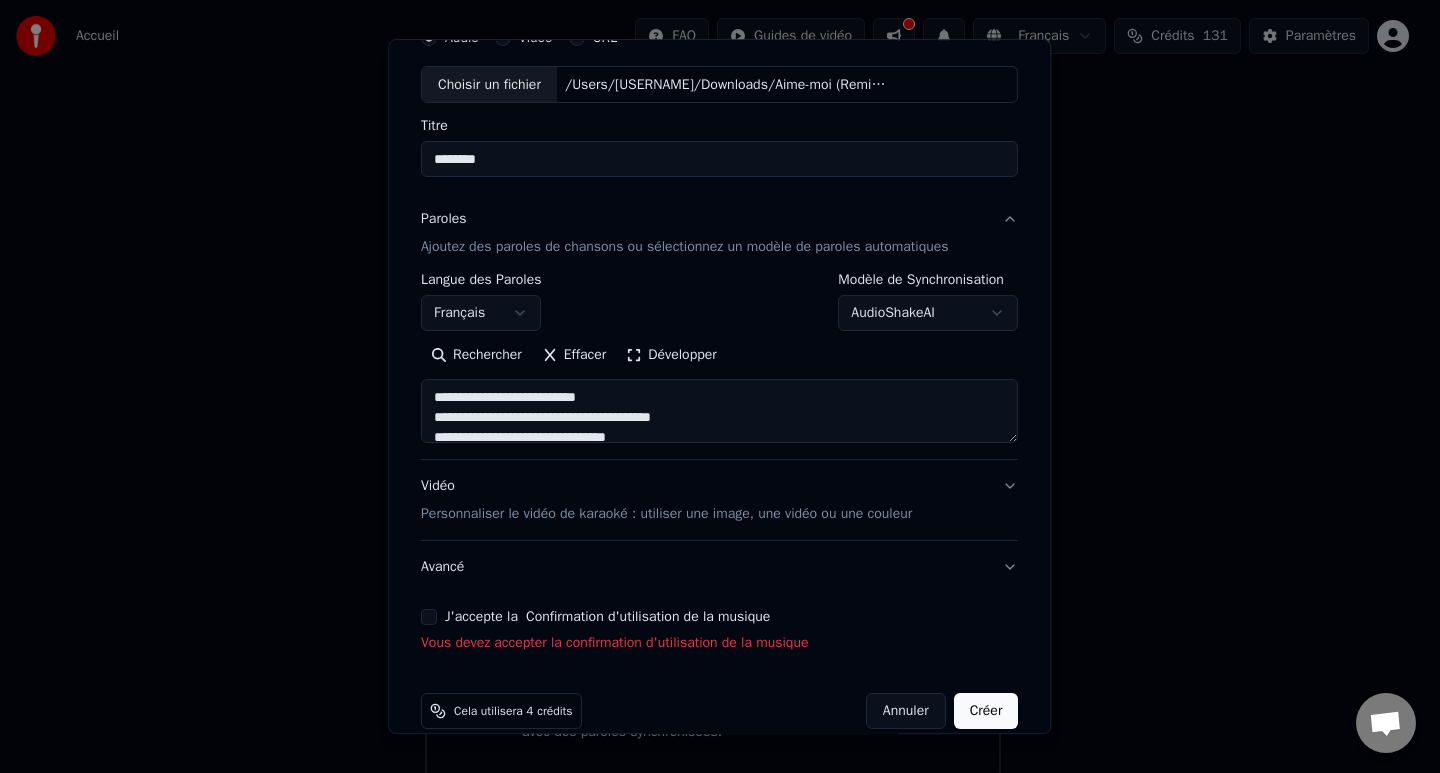 click on "J'accepte la   Confirmation d'utilisation de la musique" at bounding box center [719, 618] 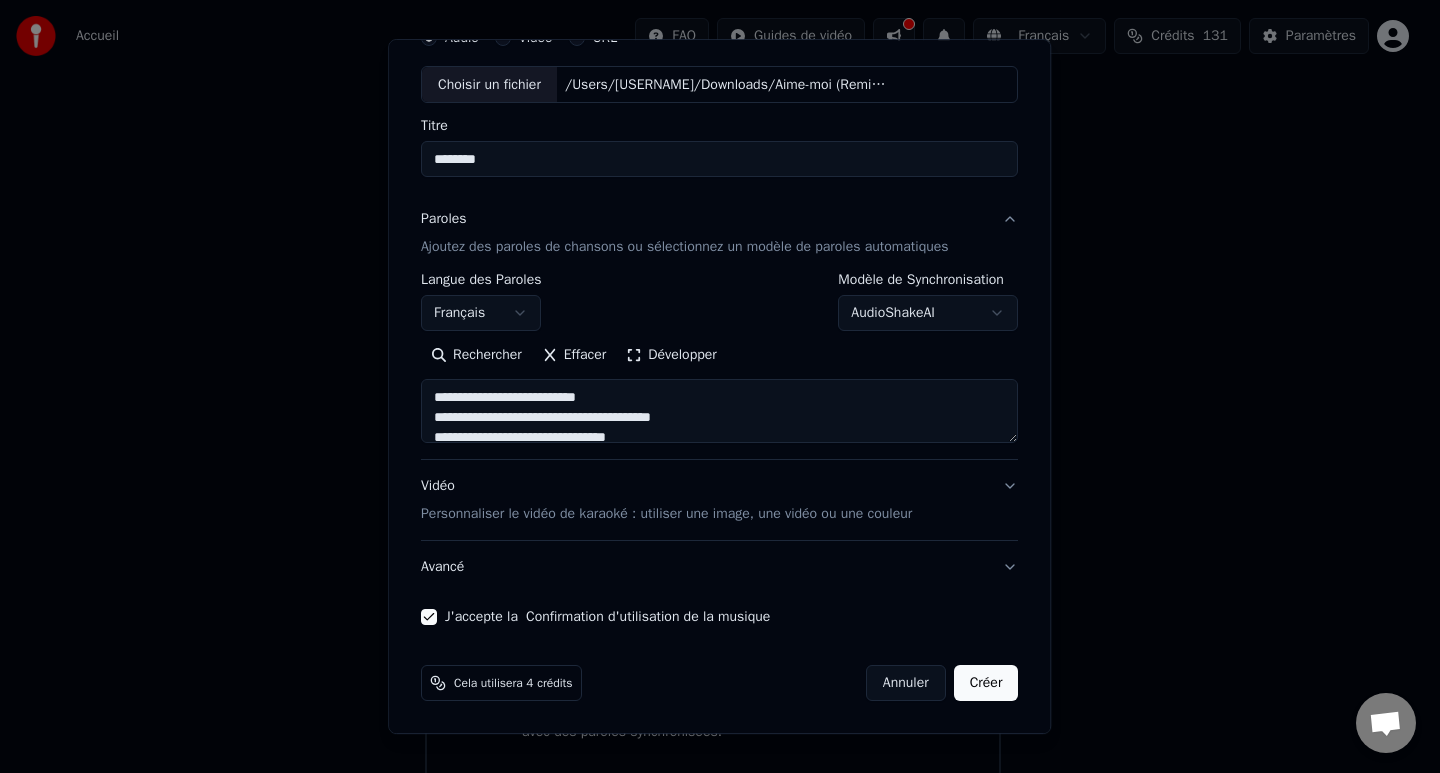 click on "Avancé" at bounding box center [719, 568] 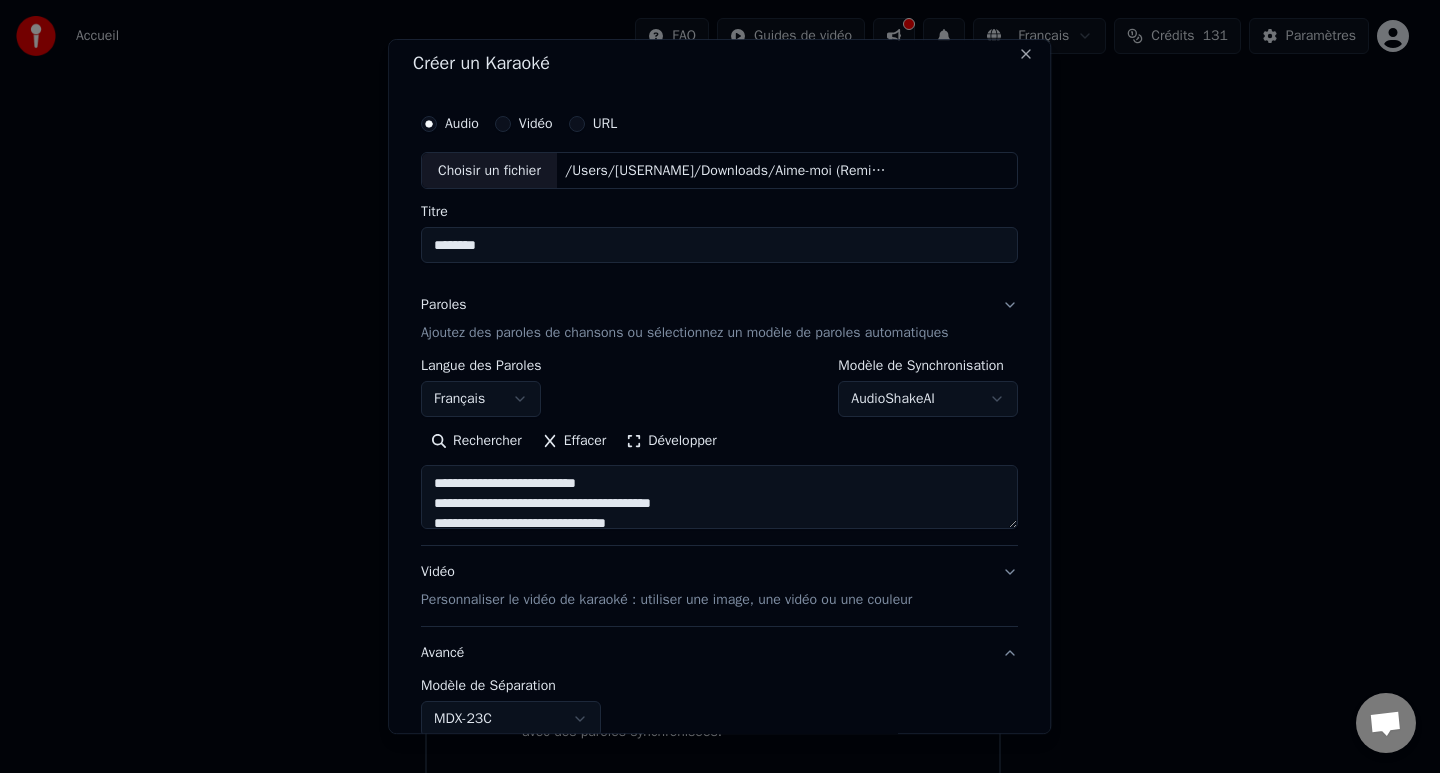 scroll, scrollTop: 0, scrollLeft: 0, axis: both 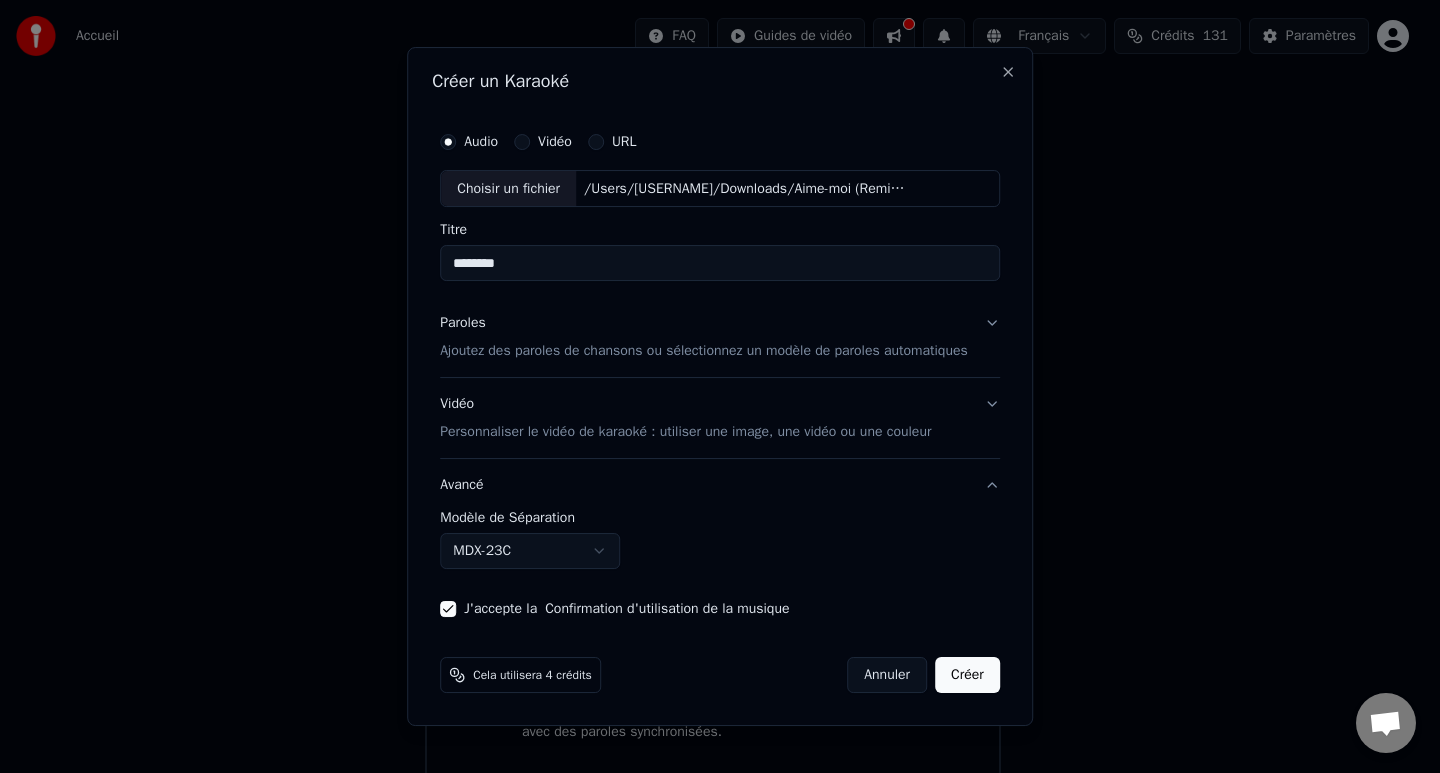 click on "Avancé" at bounding box center (720, 485) 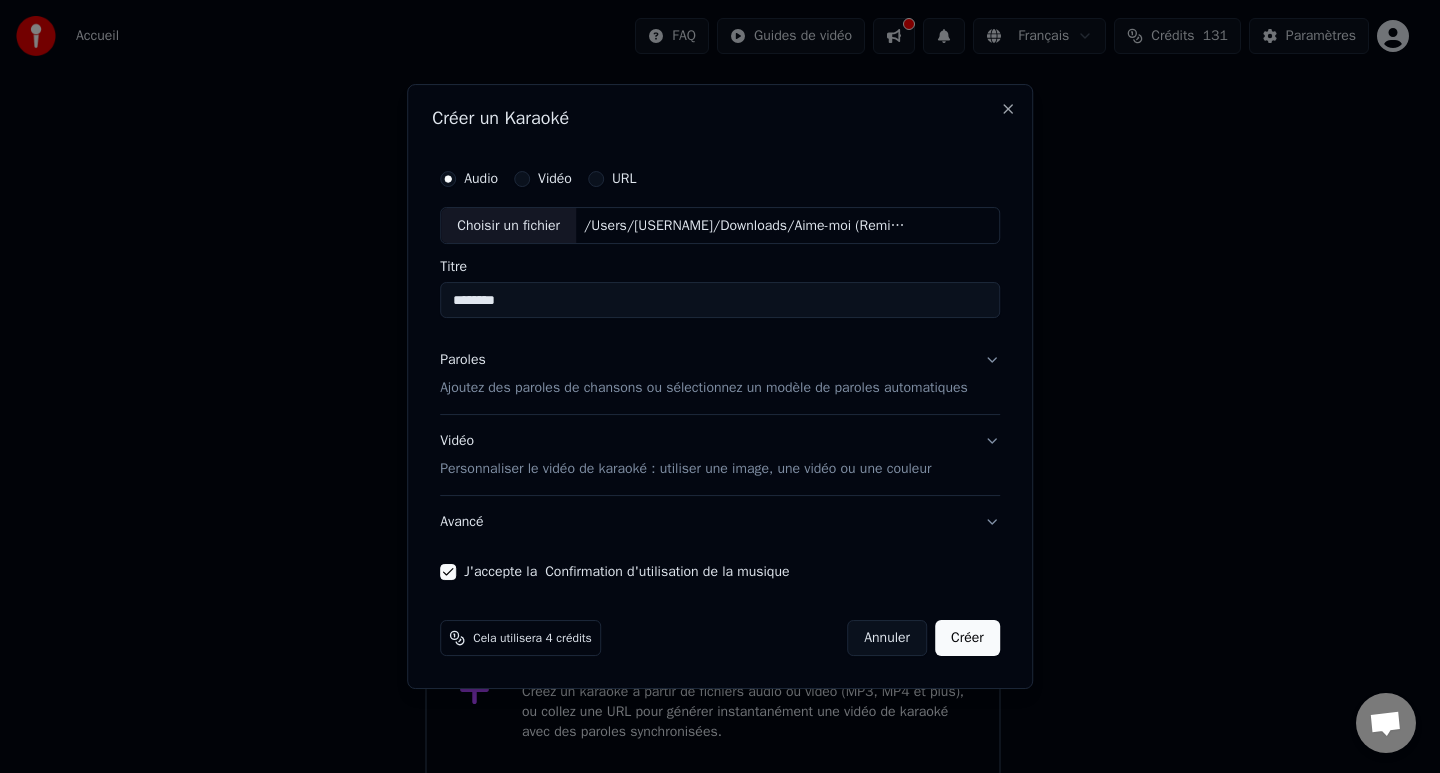 click on "Créer" at bounding box center (967, 638) 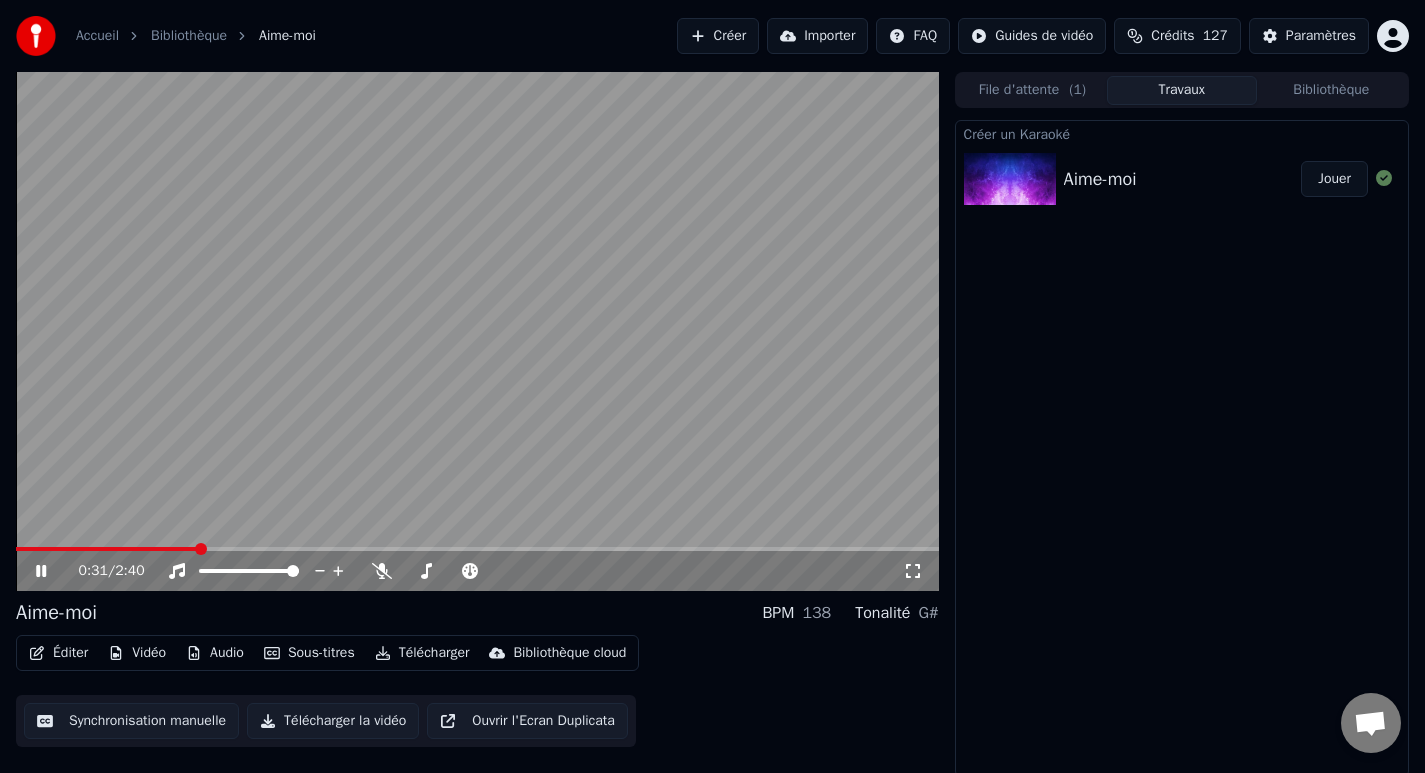 drag, startPoint x: 181, startPoint y: 552, endPoint x: 0, endPoint y: 552, distance: 181 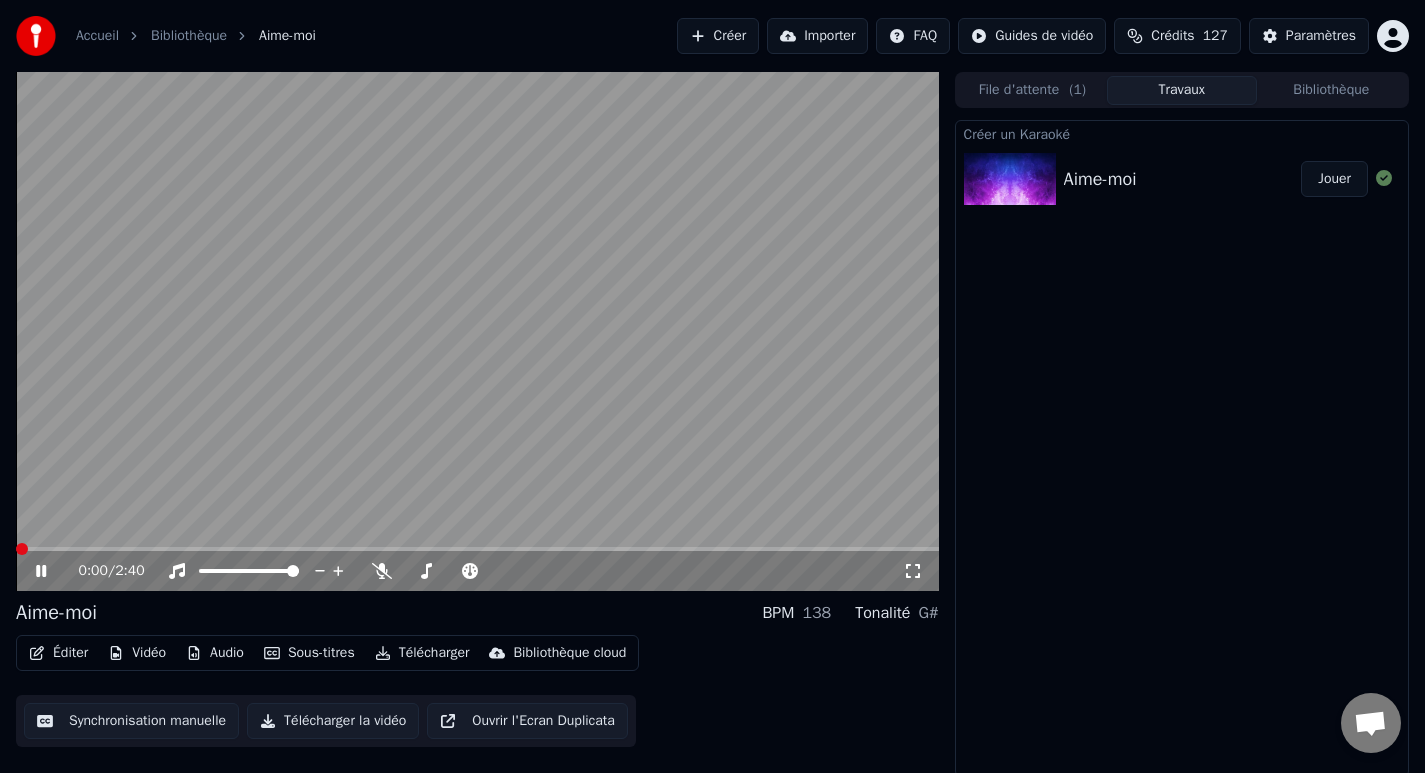 click at bounding box center (16, 549) 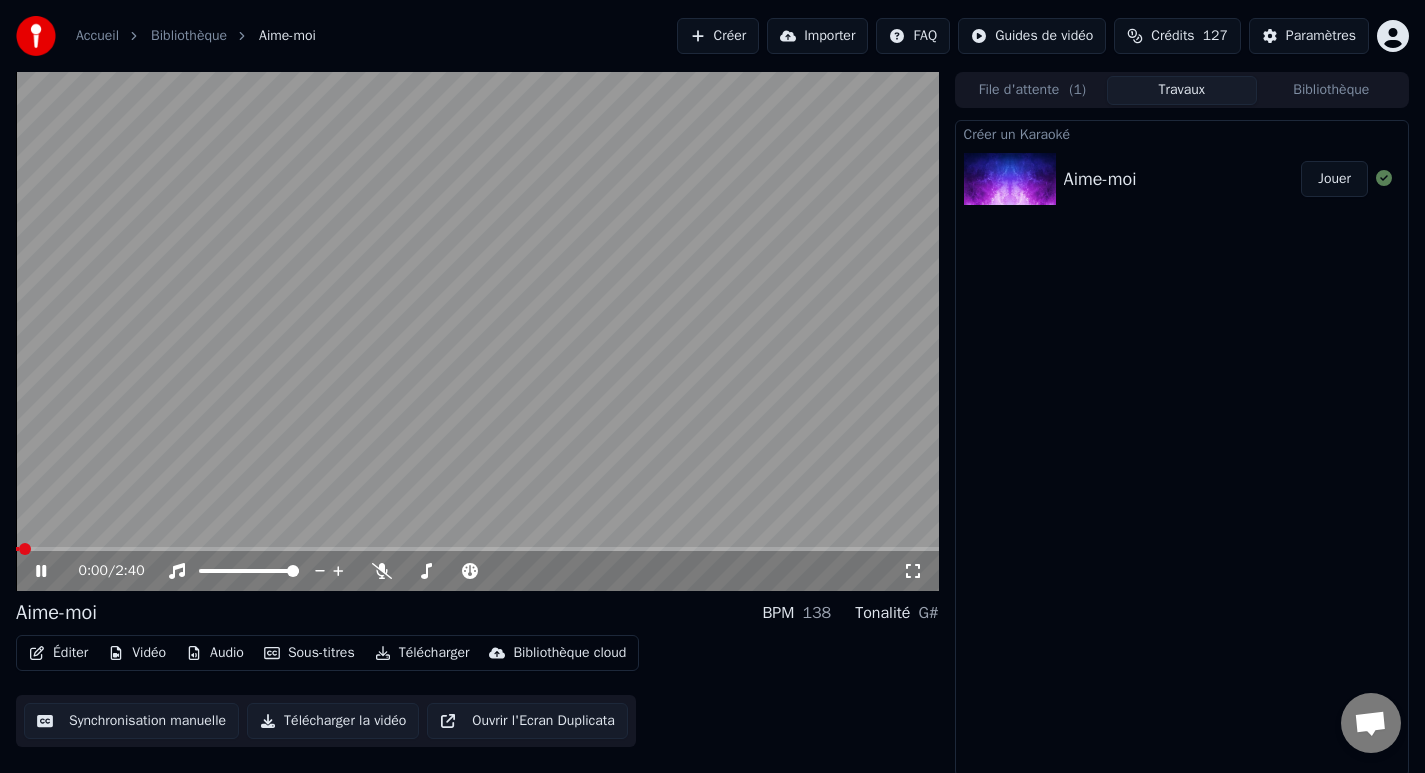click 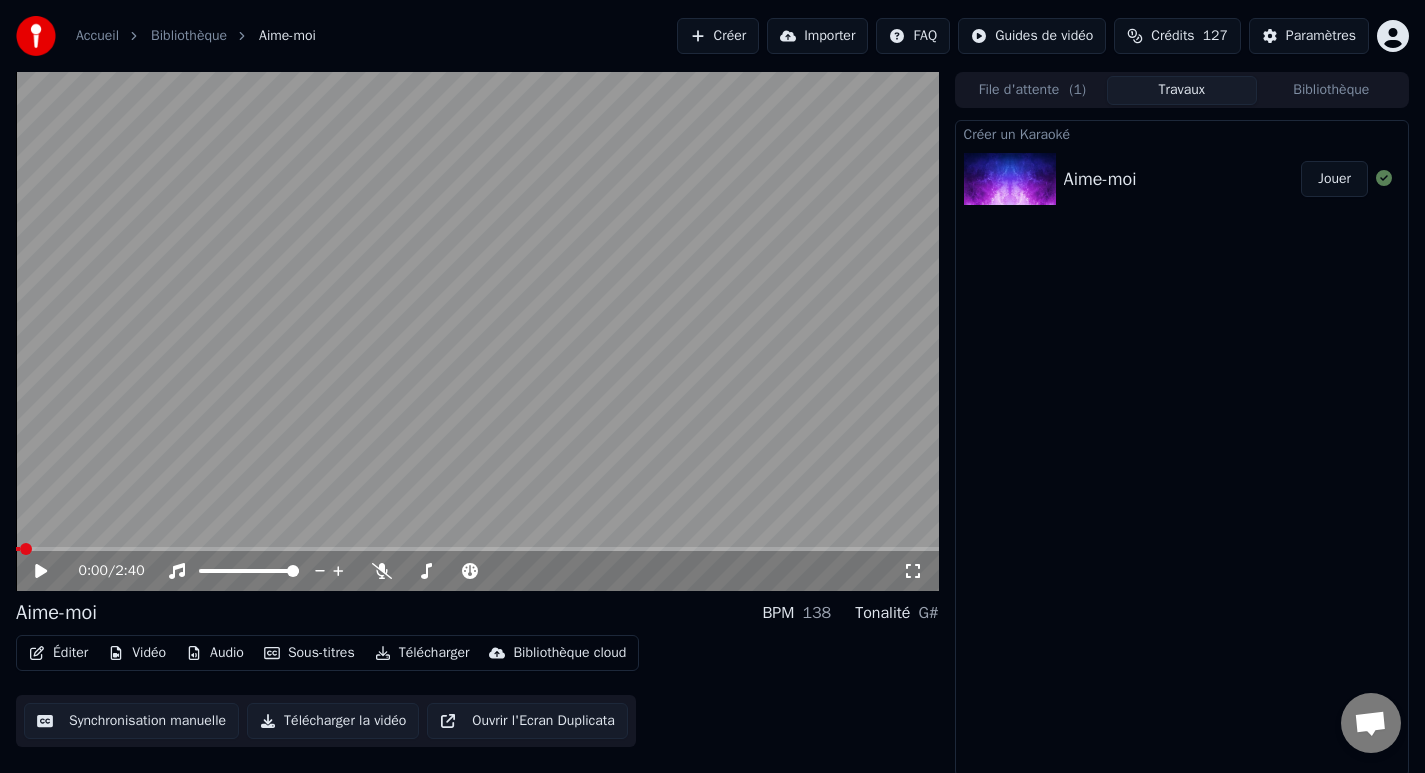 click on "0:00  /  2:40" at bounding box center [477, 571] 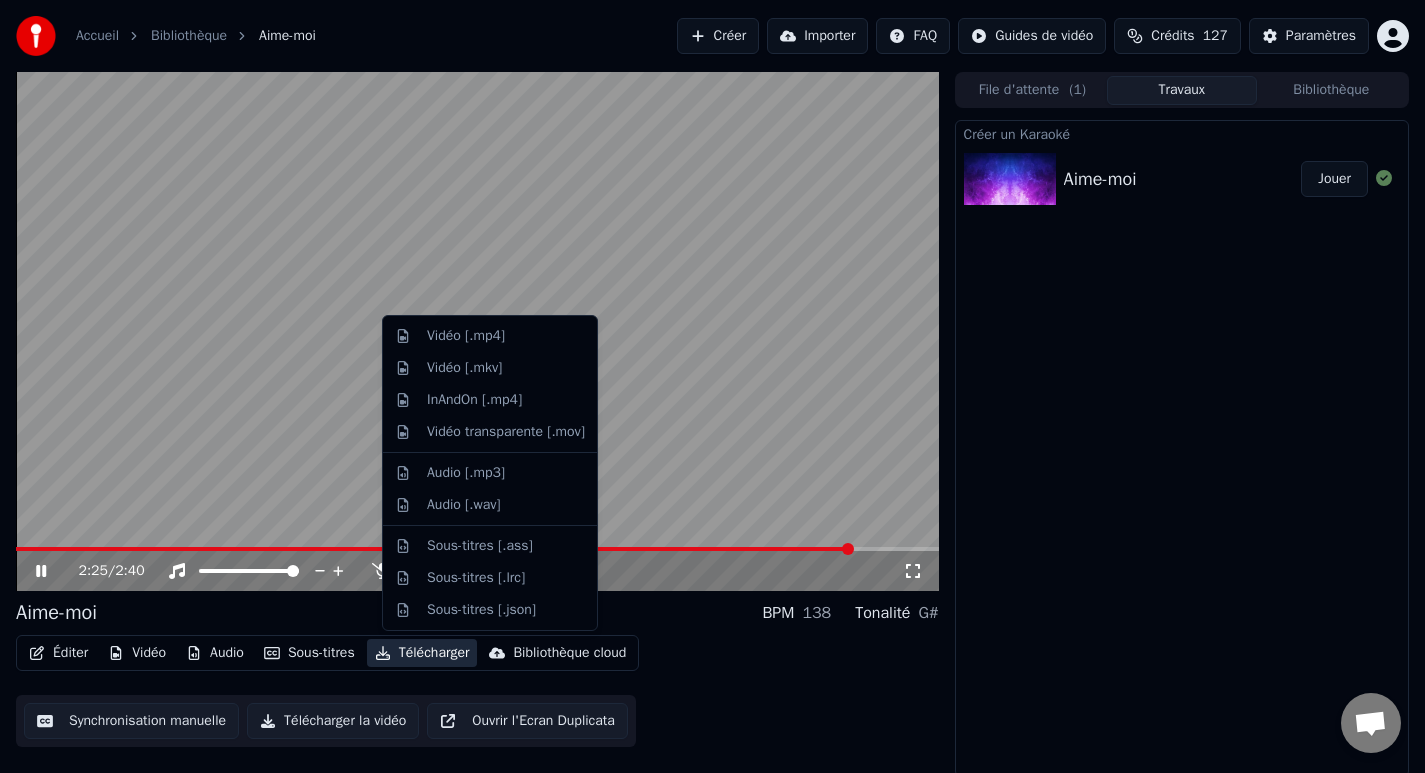 click on "Télécharger" at bounding box center (422, 653) 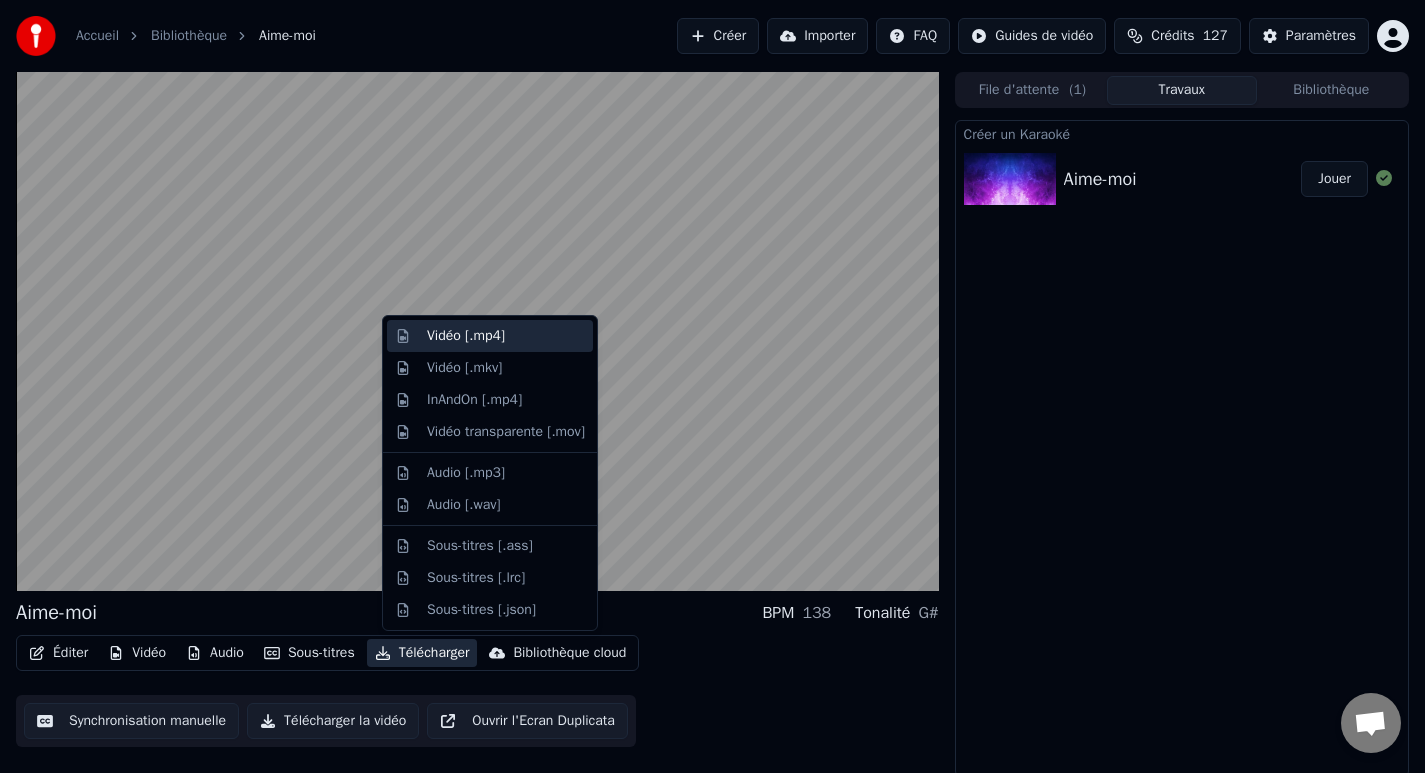 click on "Vidéo [.mp4]" at bounding box center (466, 336) 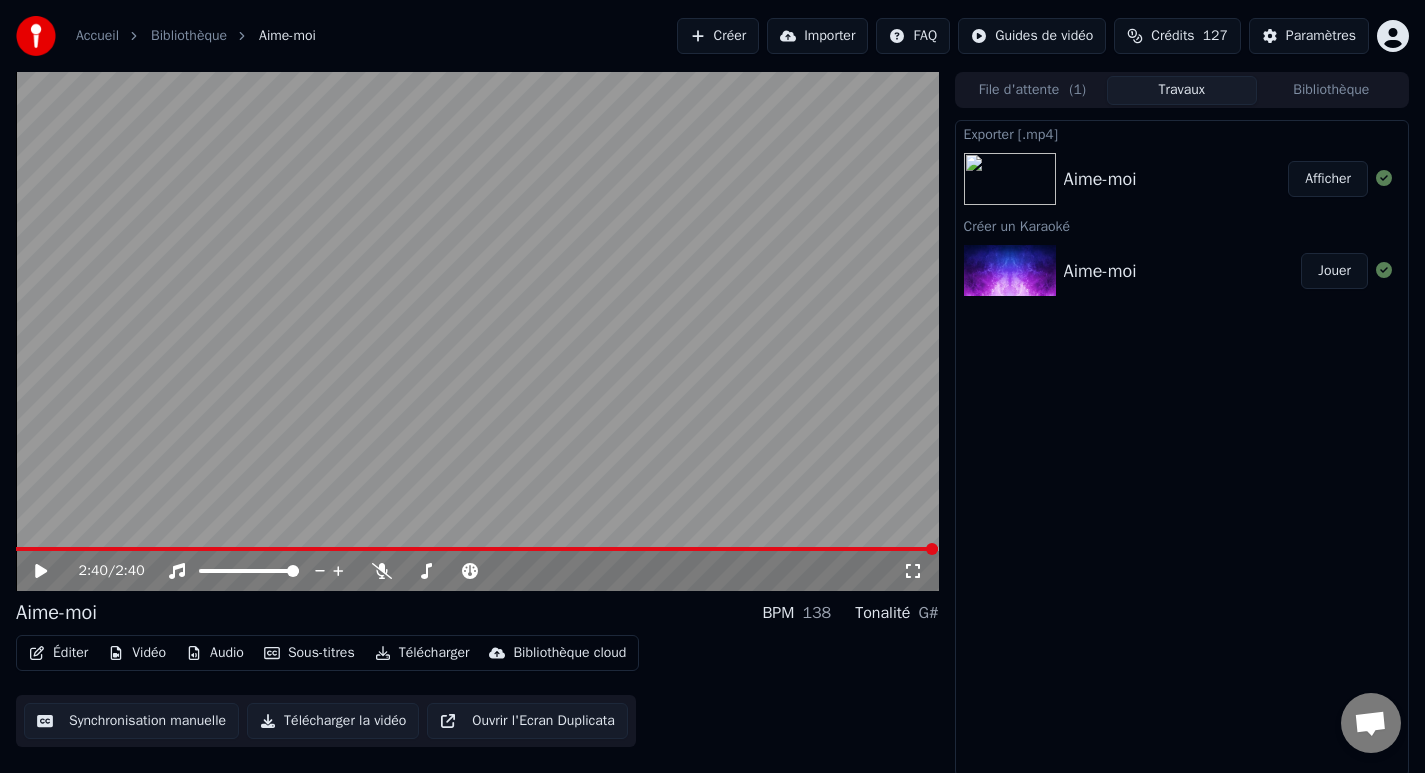 click on "Afficher" at bounding box center (1328, 179) 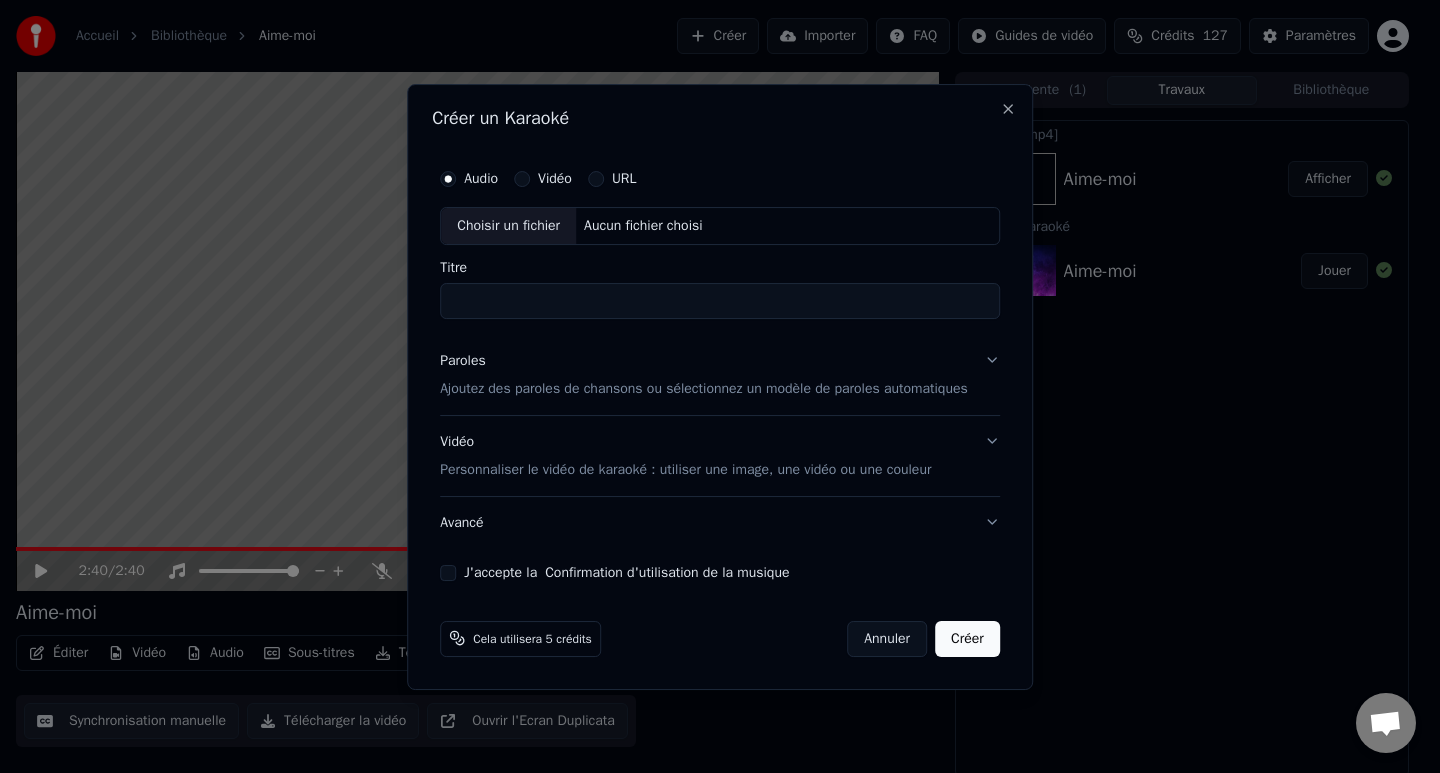 click on "Choisir un fichier" at bounding box center (508, 226) 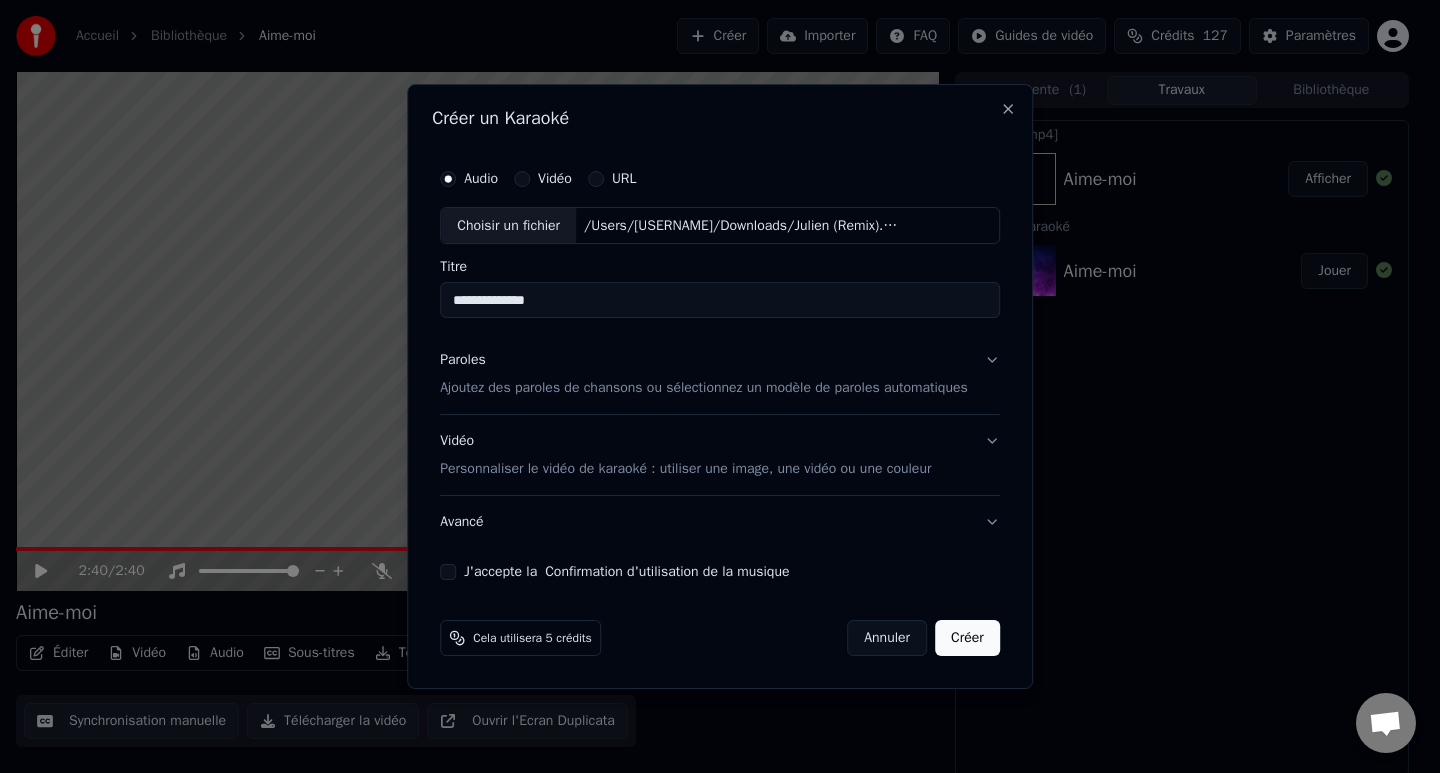 click on "Paroles Ajoutez des paroles de chansons ou sélectionnez un modèle de paroles automatiques" at bounding box center (720, 375) 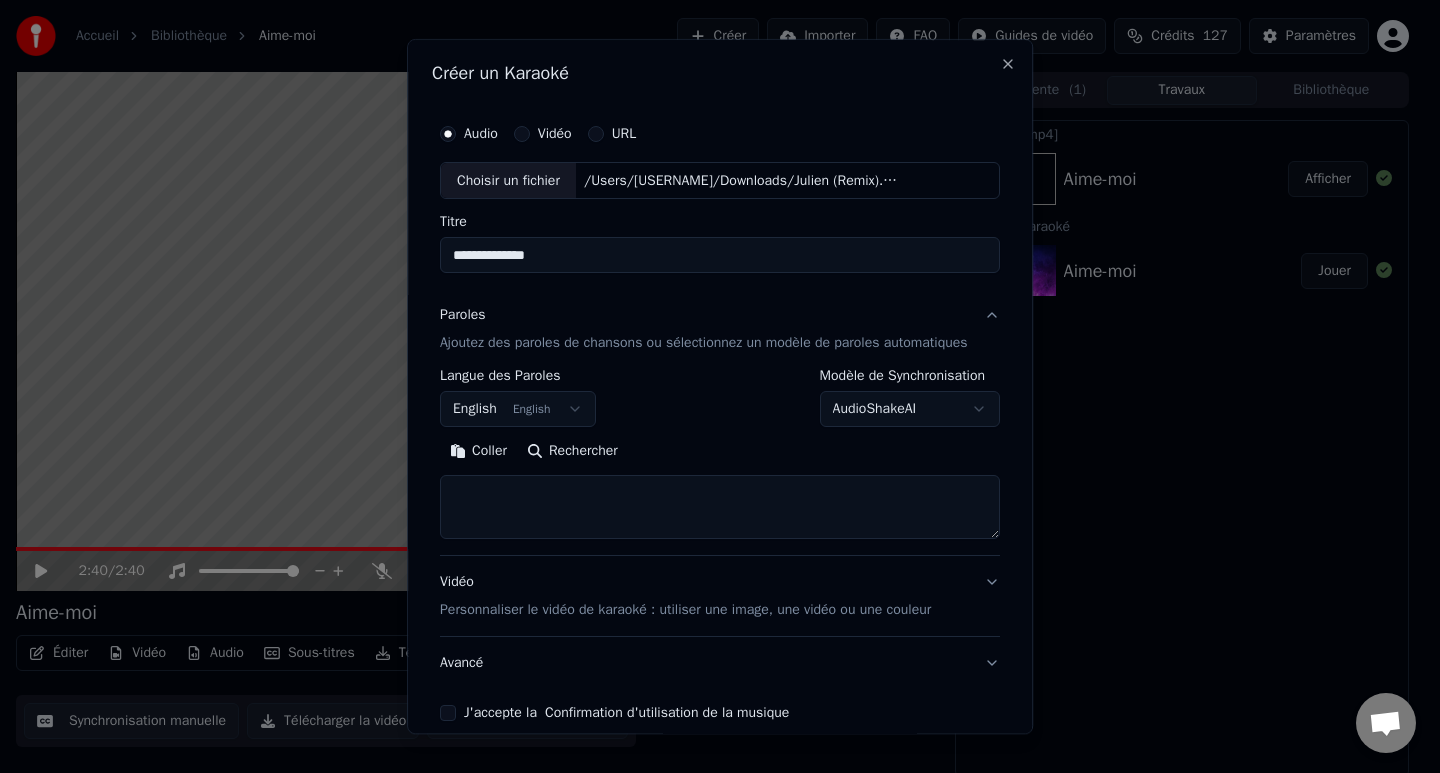 drag, startPoint x: 634, startPoint y: 263, endPoint x: 470, endPoint y: 251, distance: 164.43843 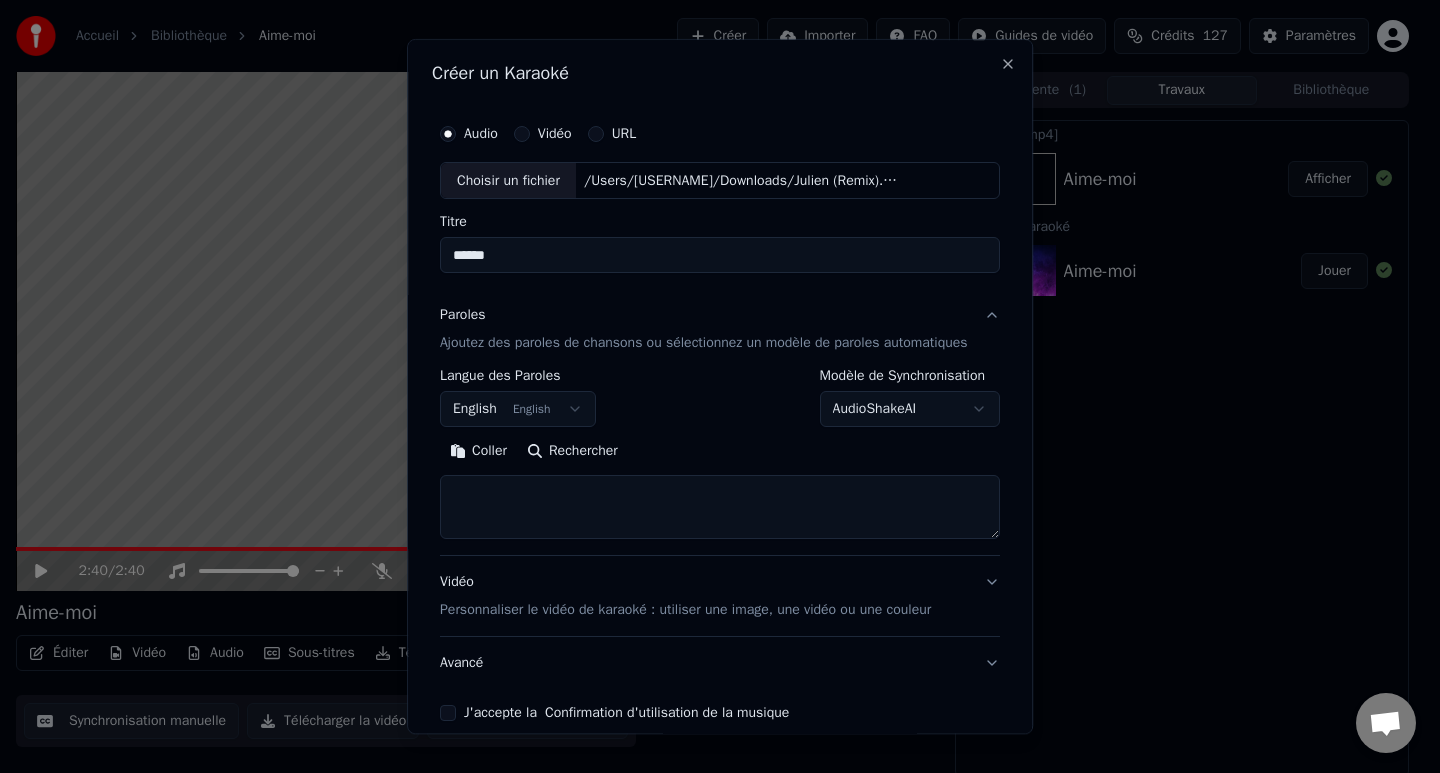 type on "******" 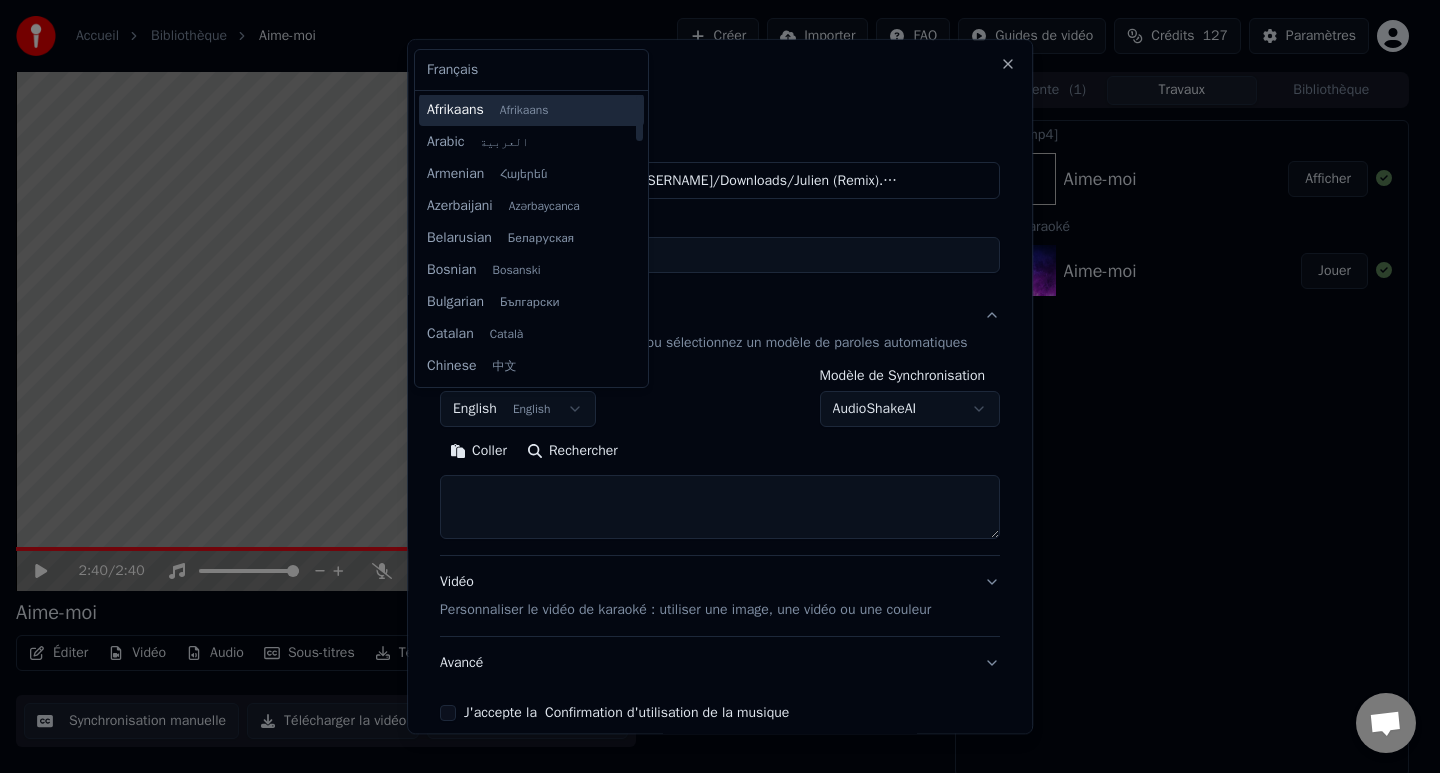 scroll, scrollTop: 0, scrollLeft: 0, axis: both 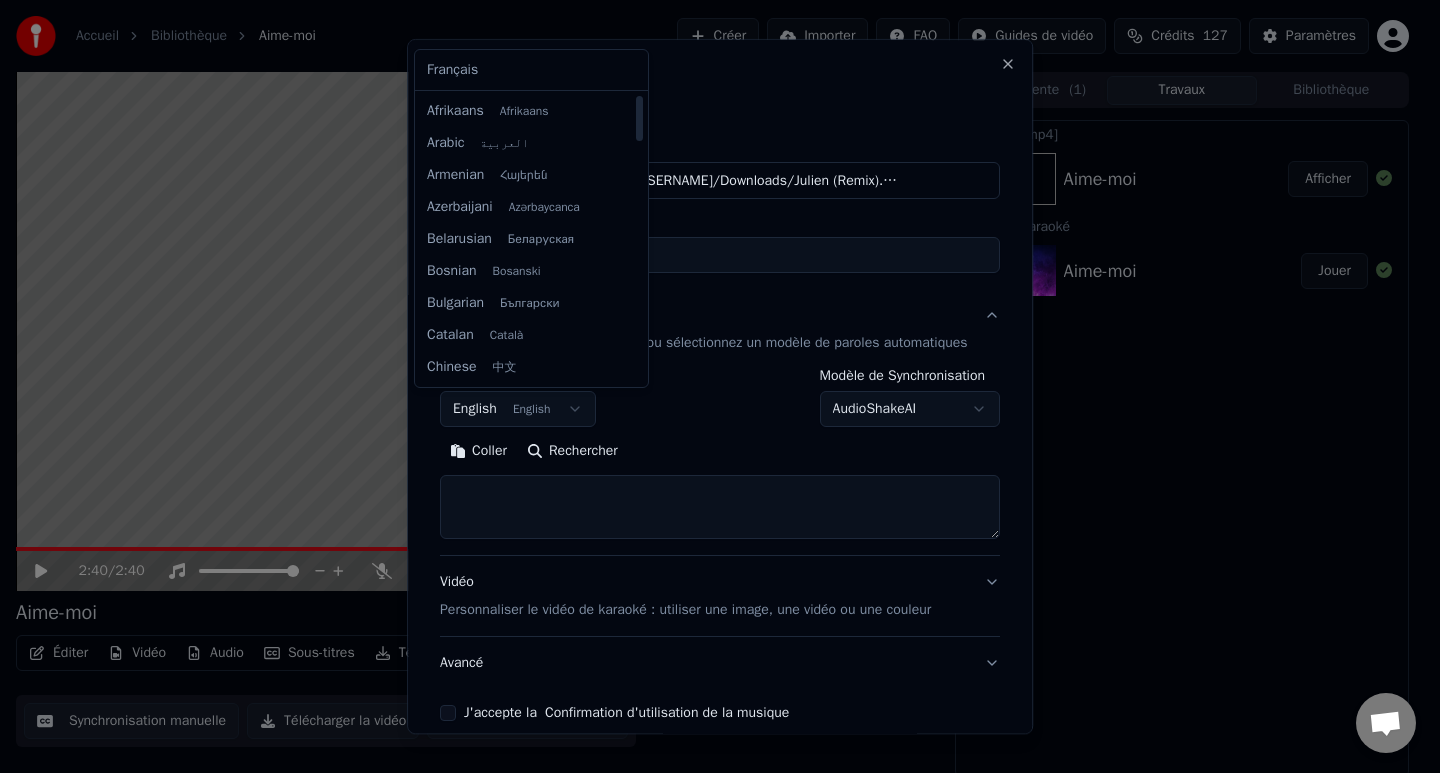 select on "**" 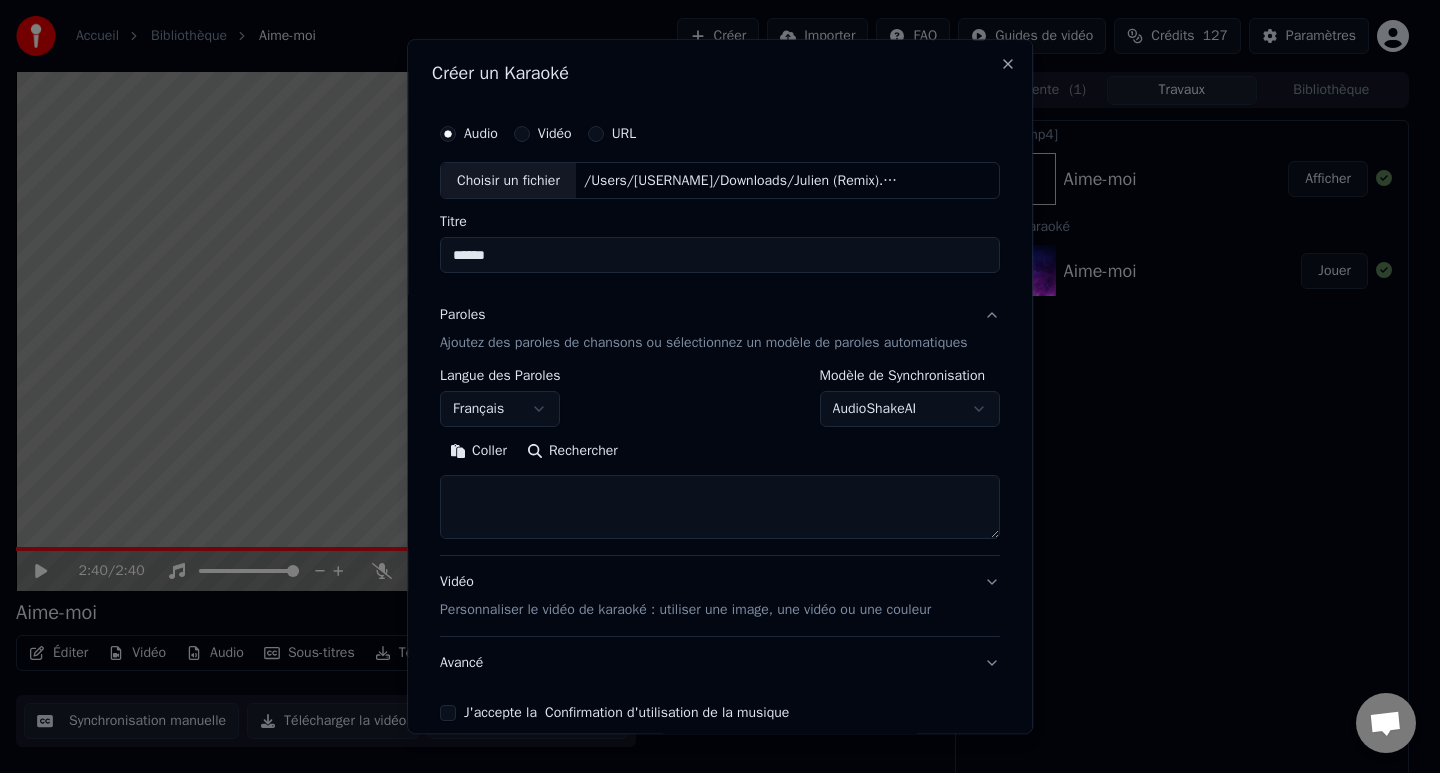 click at bounding box center [720, 508] 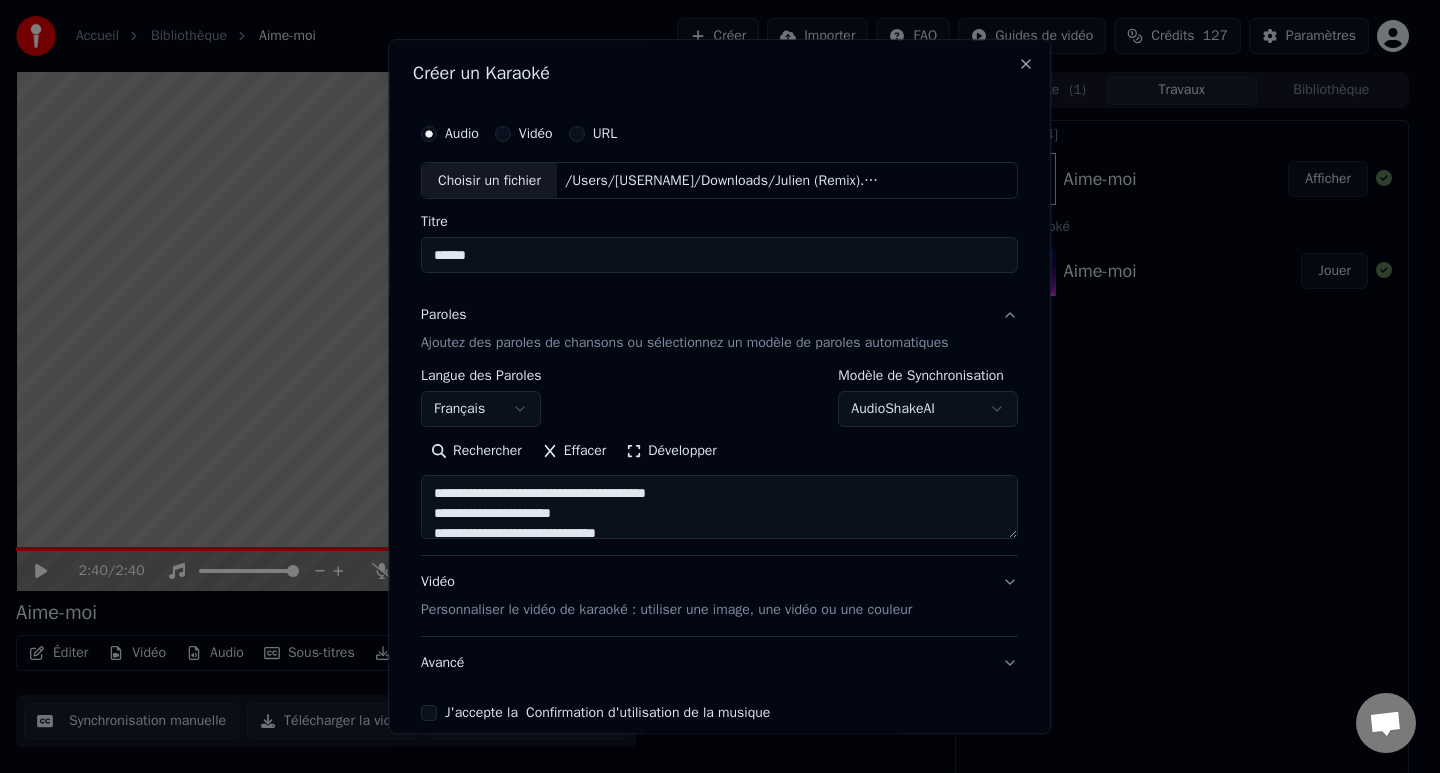 scroll, scrollTop: 1023, scrollLeft: 0, axis: vertical 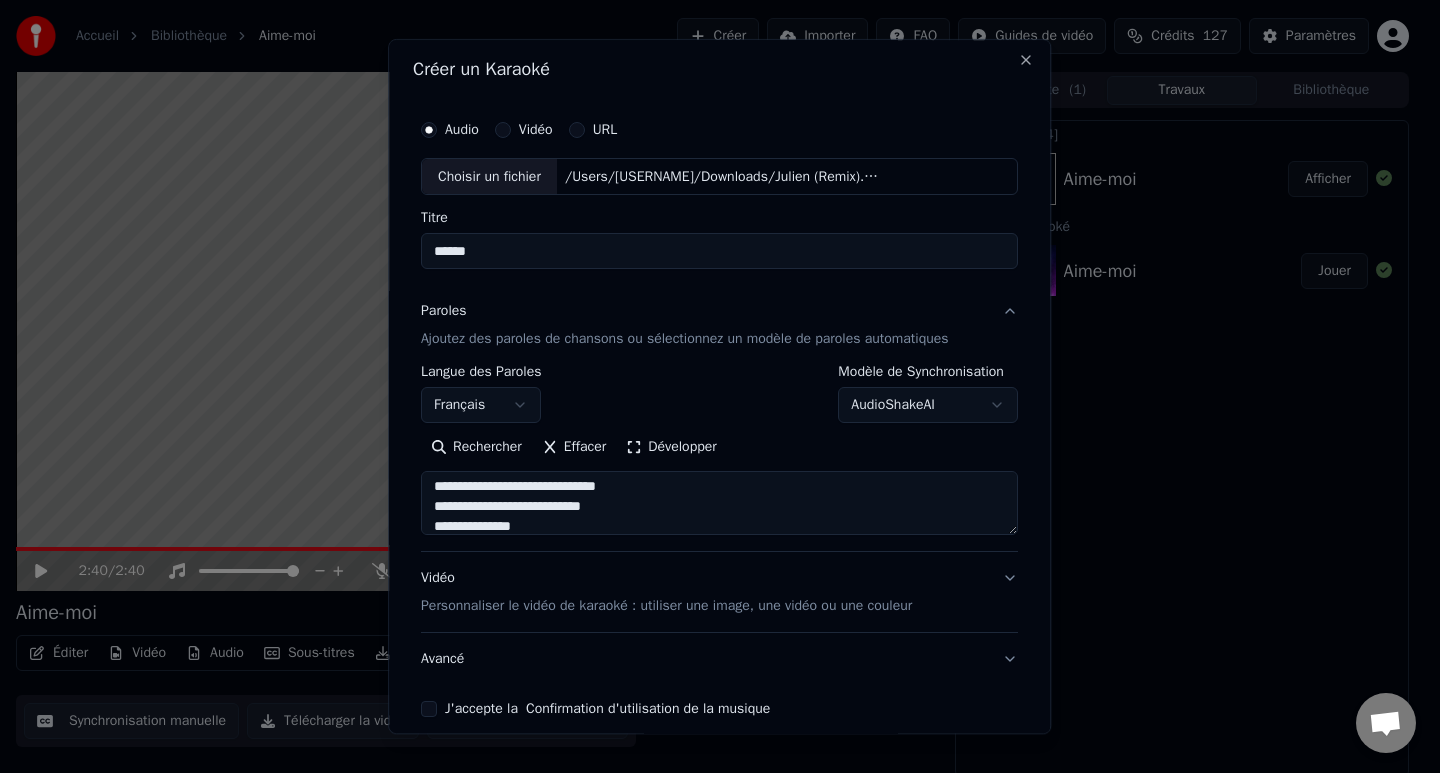 type on "**********" 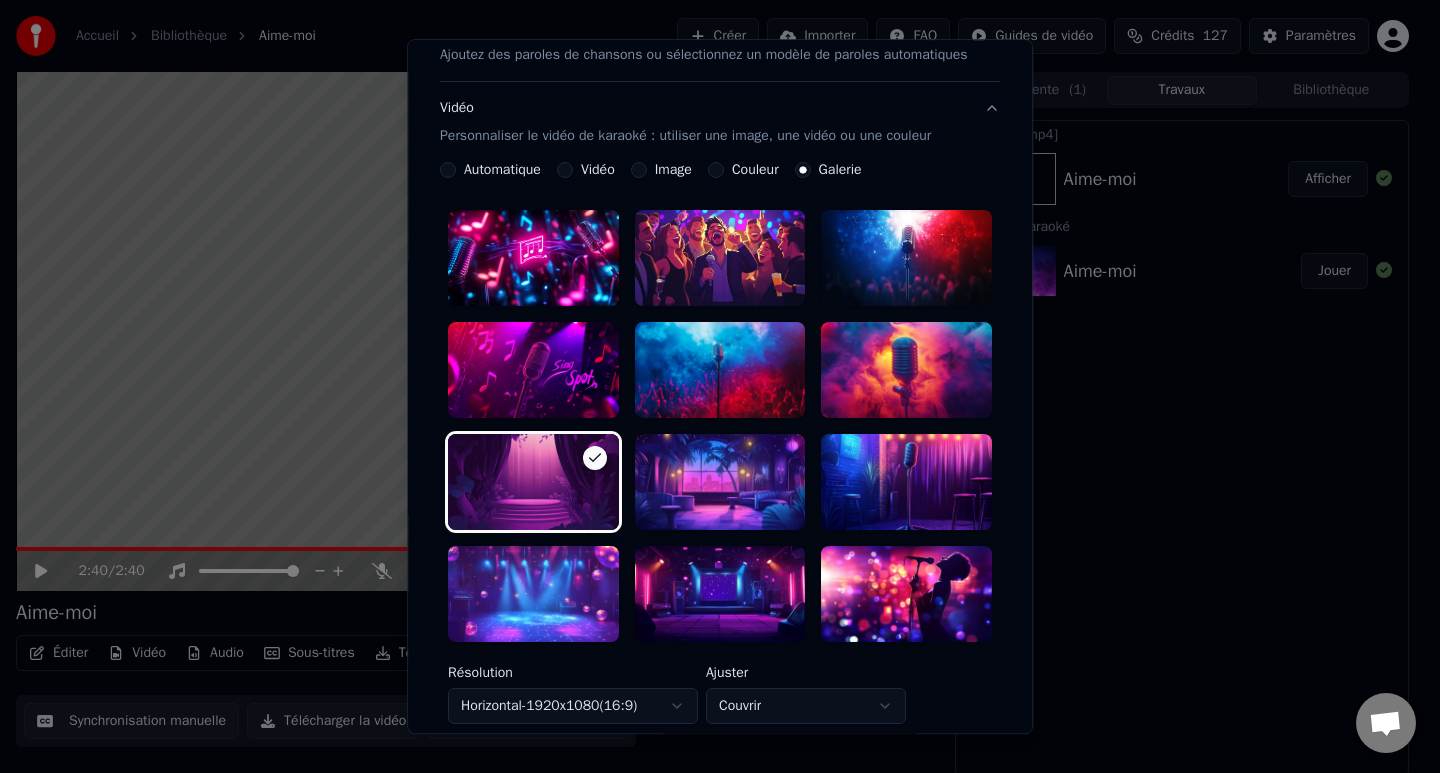 scroll, scrollTop: 600, scrollLeft: 0, axis: vertical 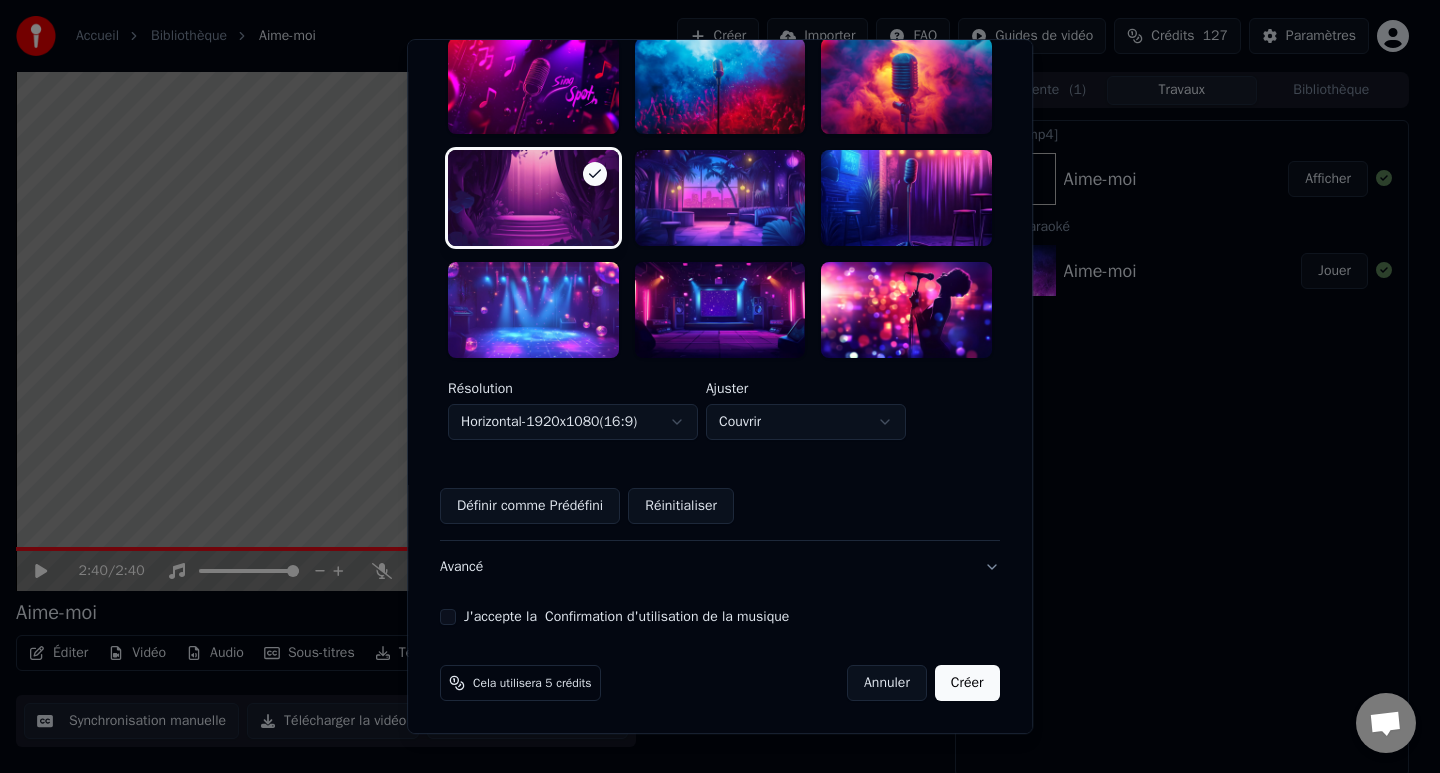 click on "J'accepte la   Confirmation d'utilisation de la musique" at bounding box center (448, 617) 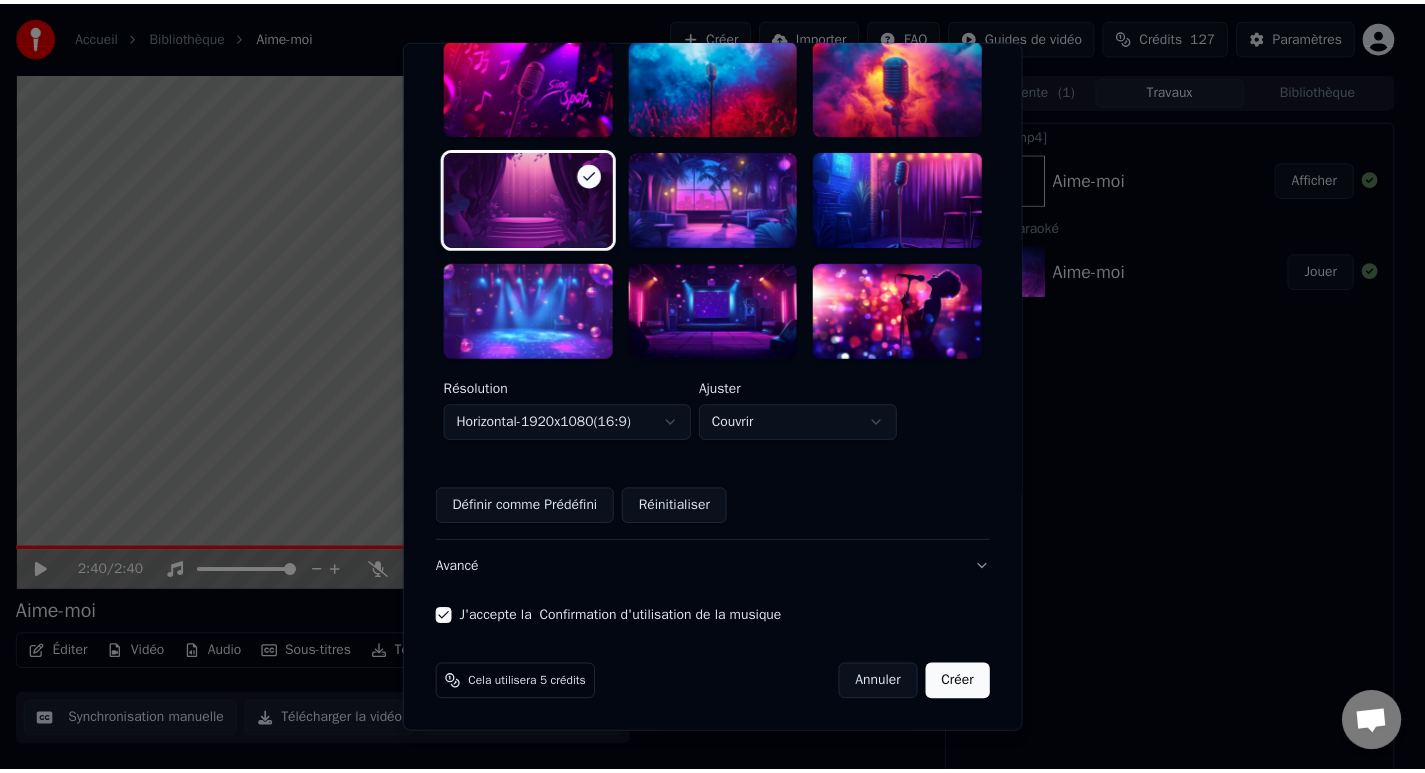 scroll, scrollTop: 600, scrollLeft: 0, axis: vertical 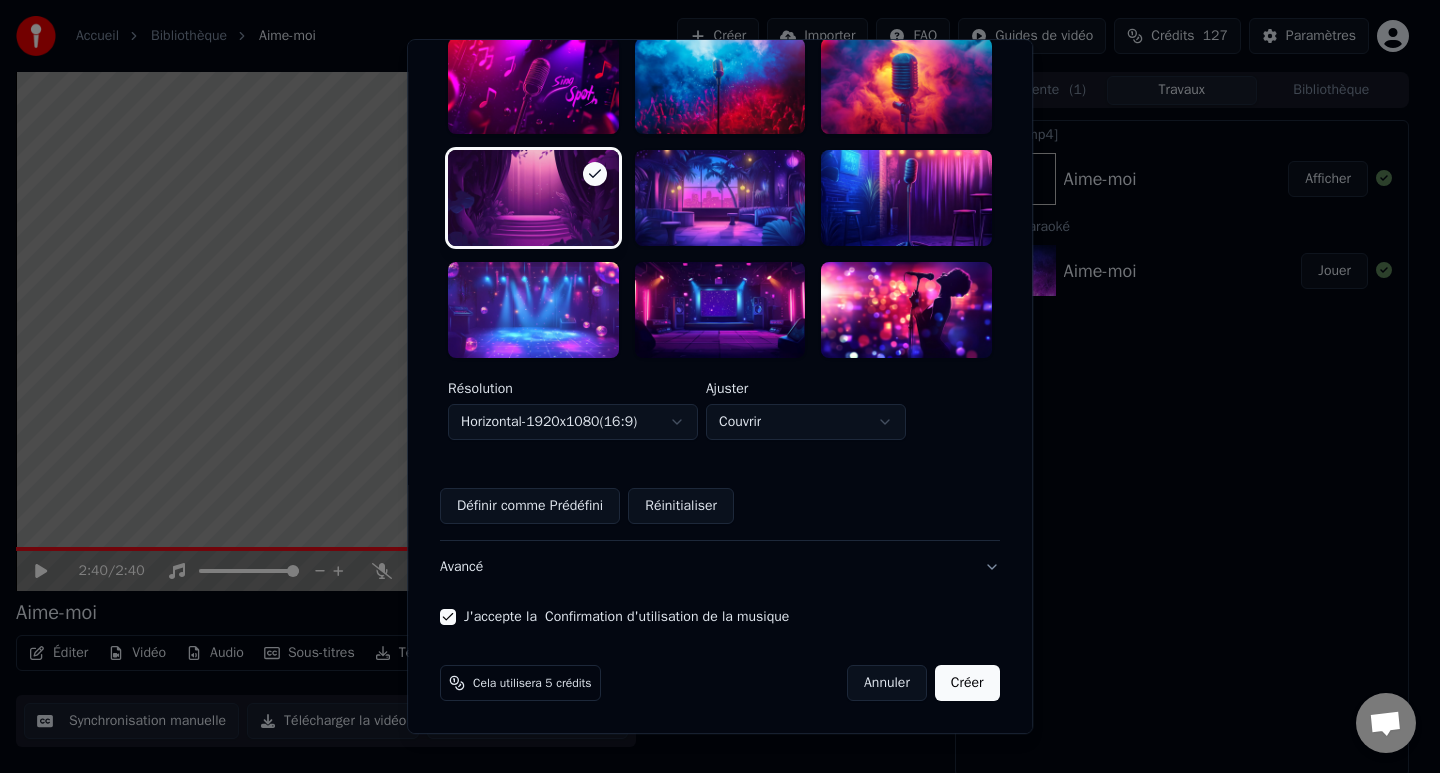 click on "Créer" at bounding box center [967, 683] 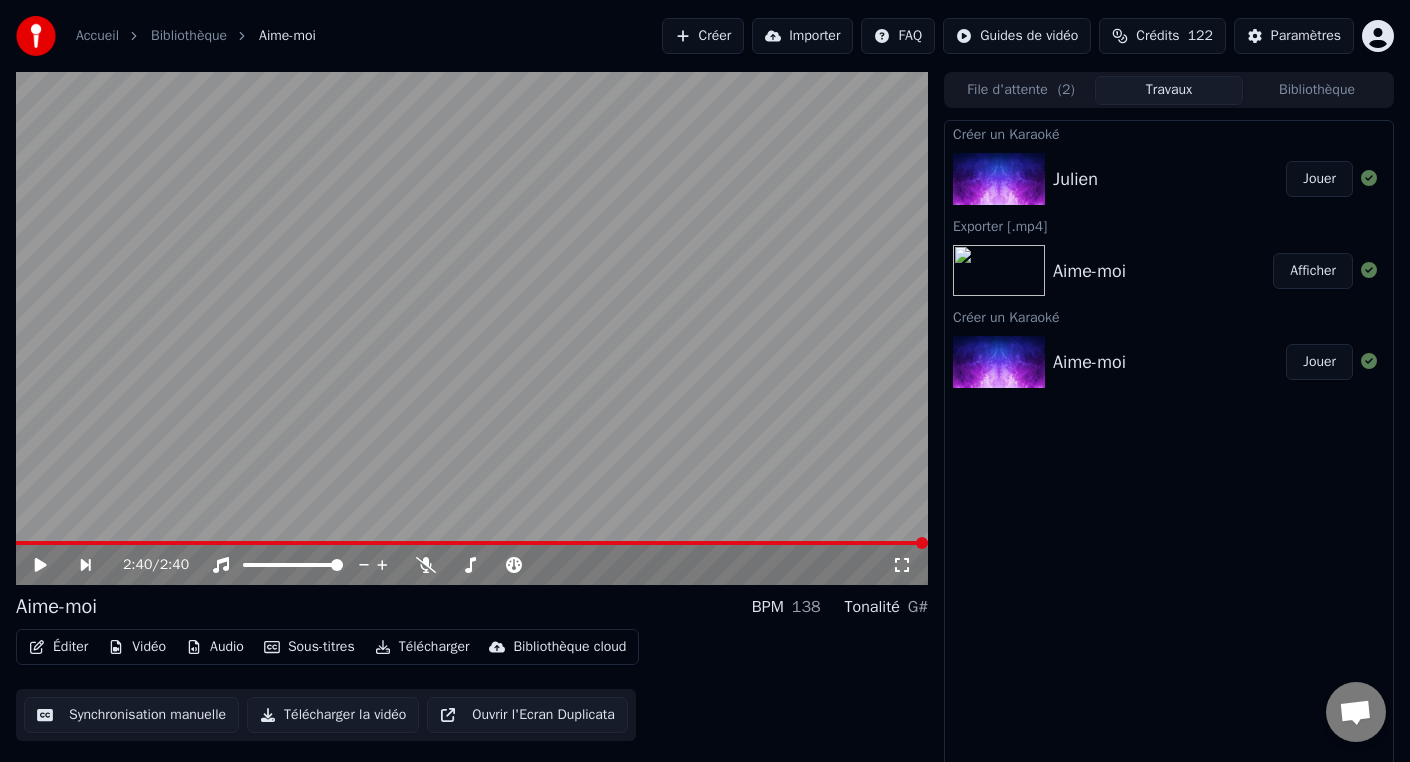 click on "Télécharger la vidéo" at bounding box center [333, 715] 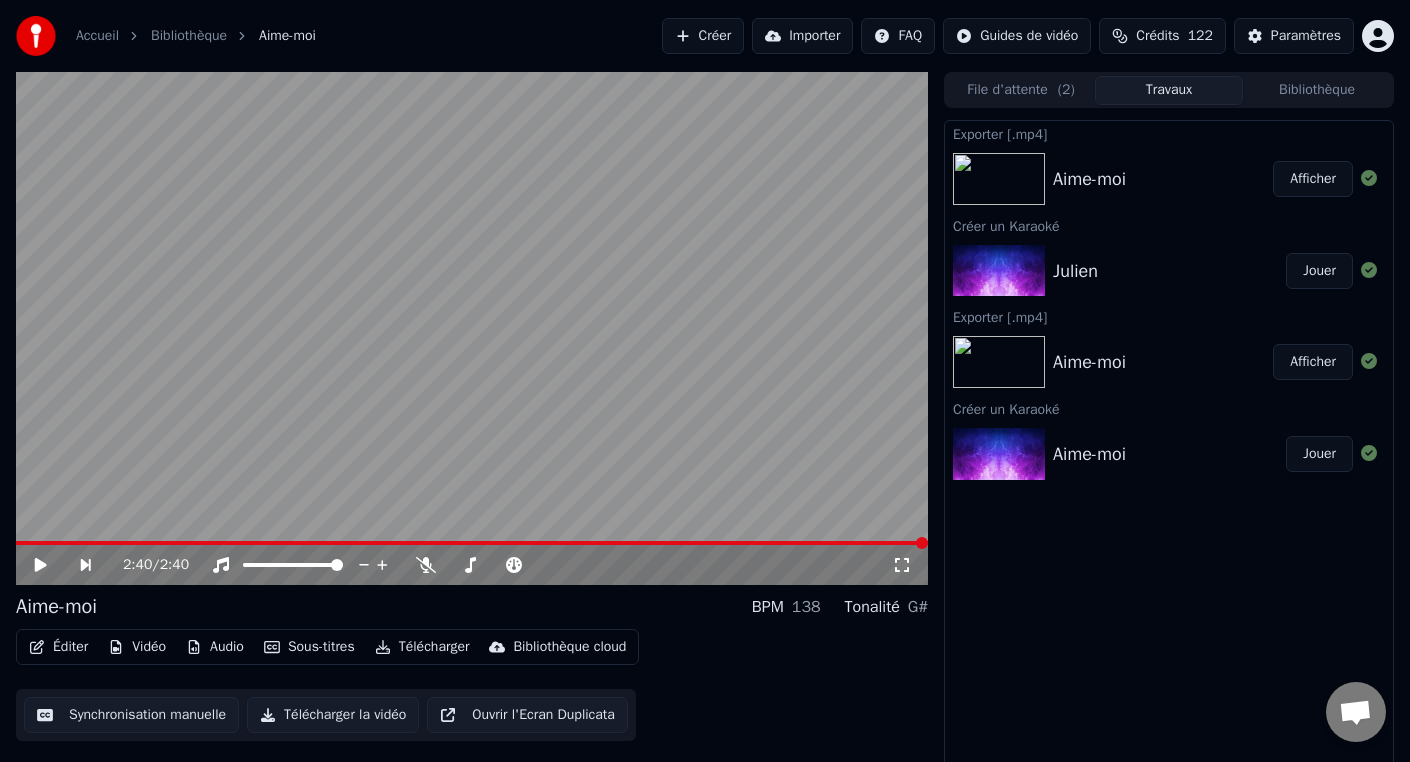 click on "Julien" at bounding box center (1169, 271) 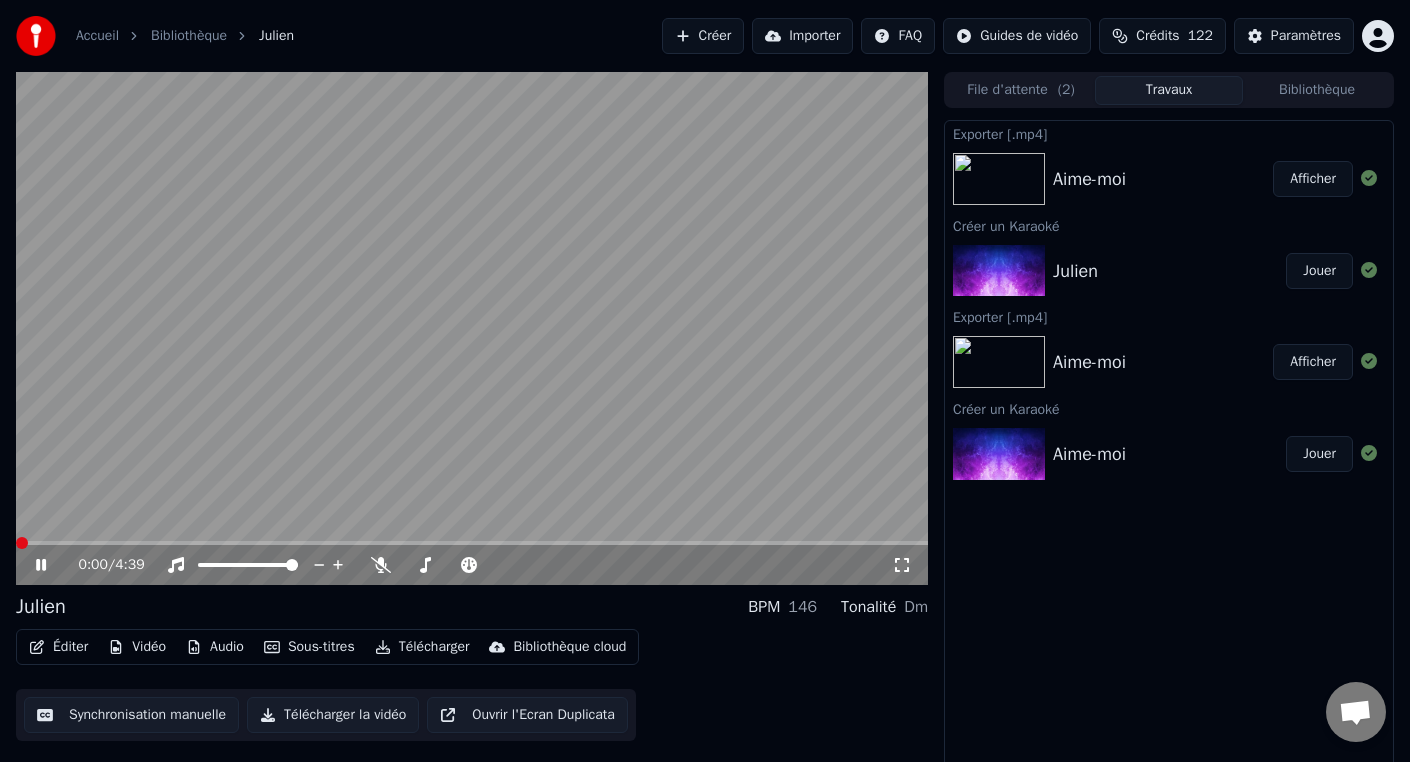 click on "Télécharger la vidéo" at bounding box center [333, 715] 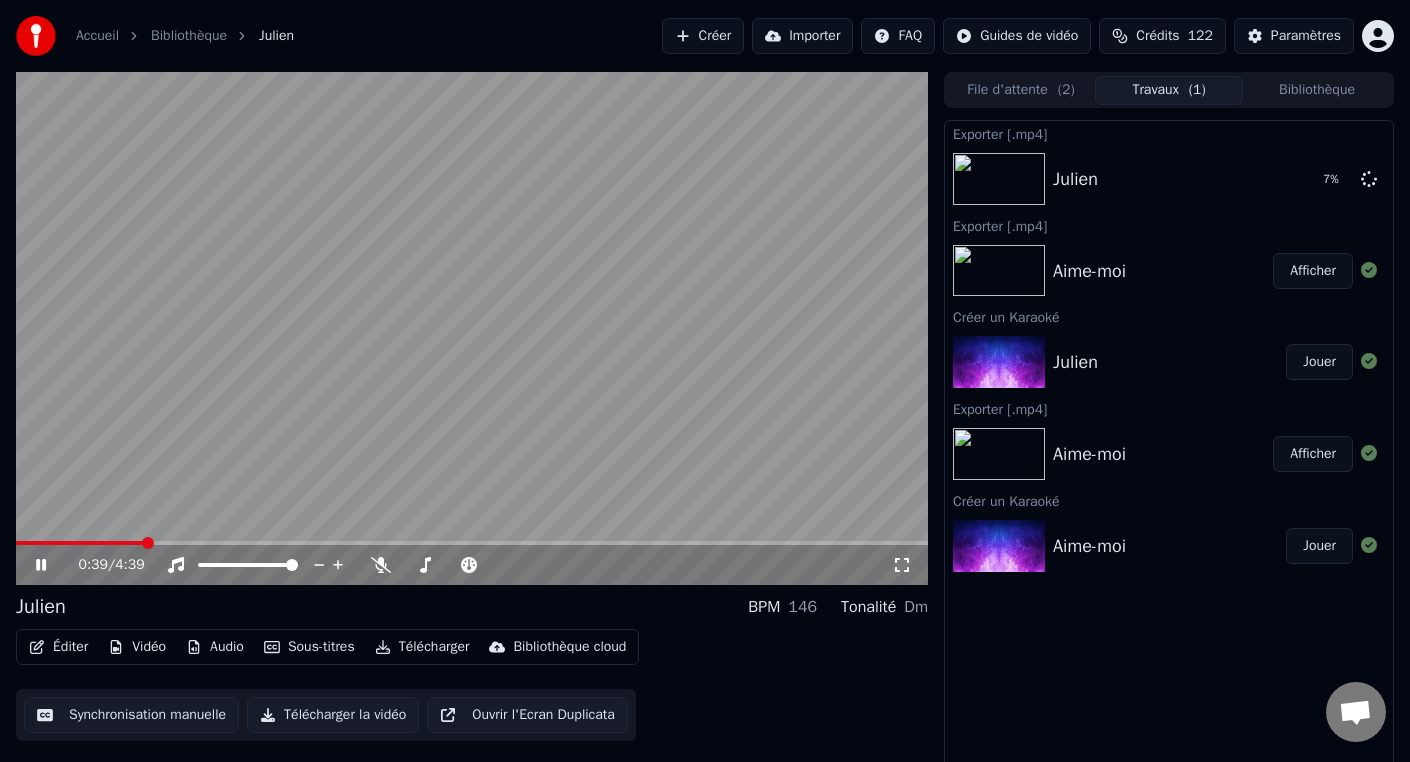 click at bounding box center [472, 328] 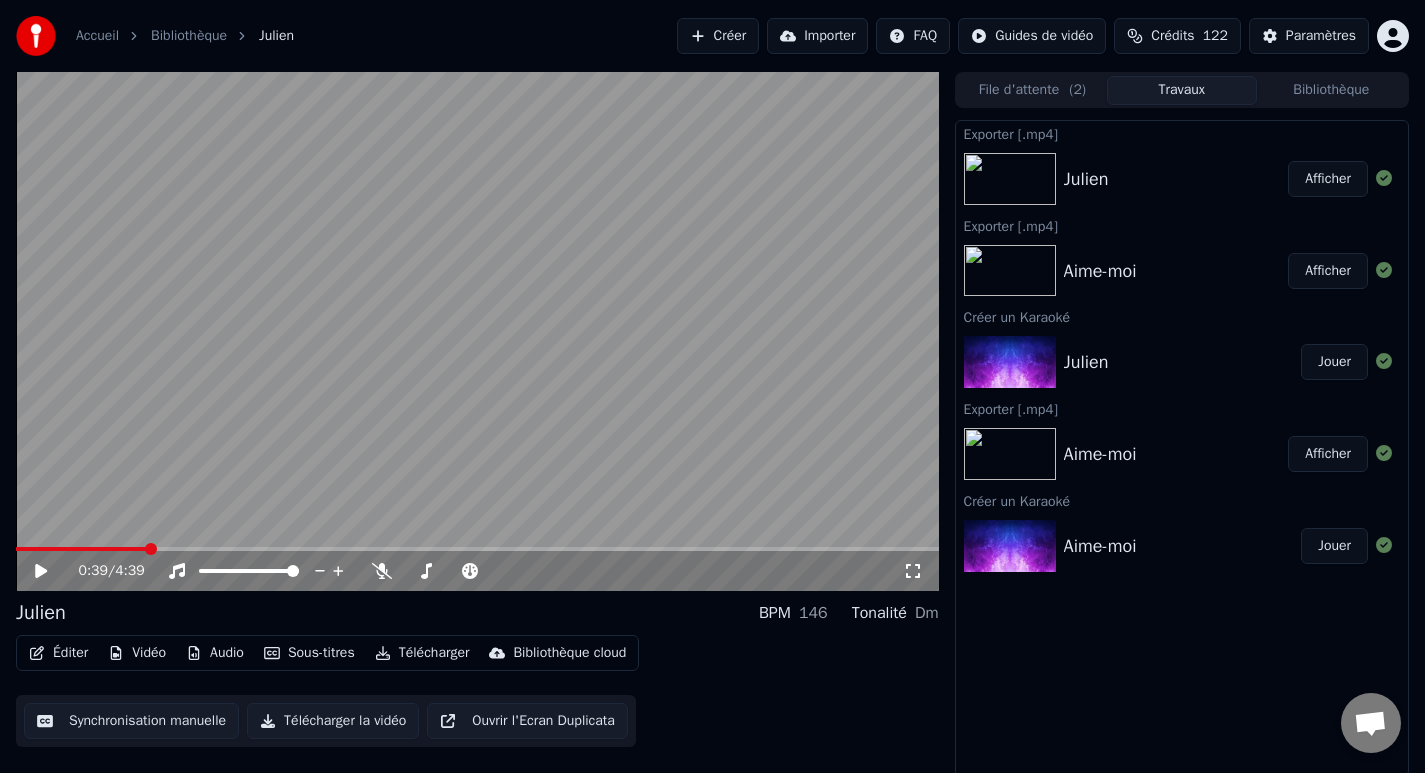click on "Julien Afficher" at bounding box center [1182, 179] 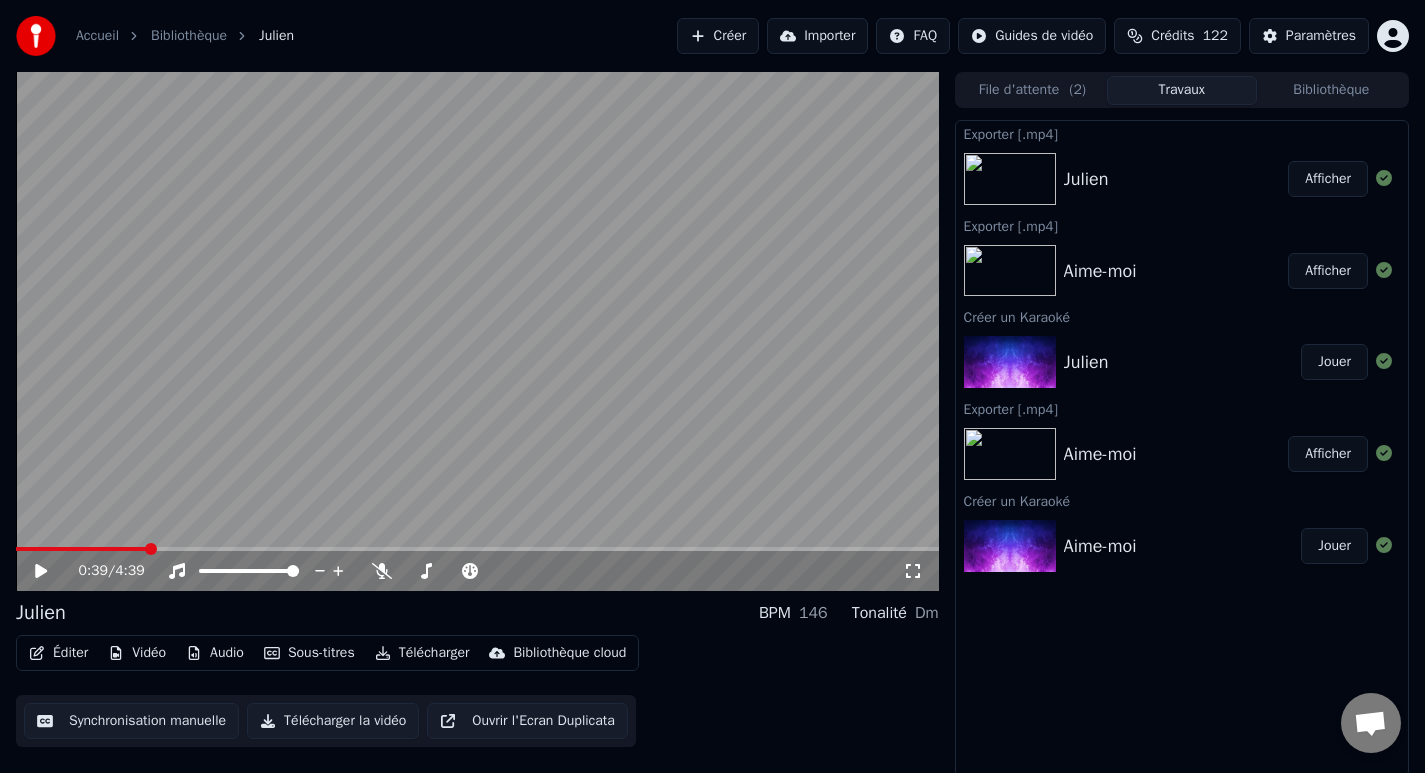 drag, startPoint x: 1289, startPoint y: 168, endPoint x: 1312, endPoint y: 184, distance: 28.01785 